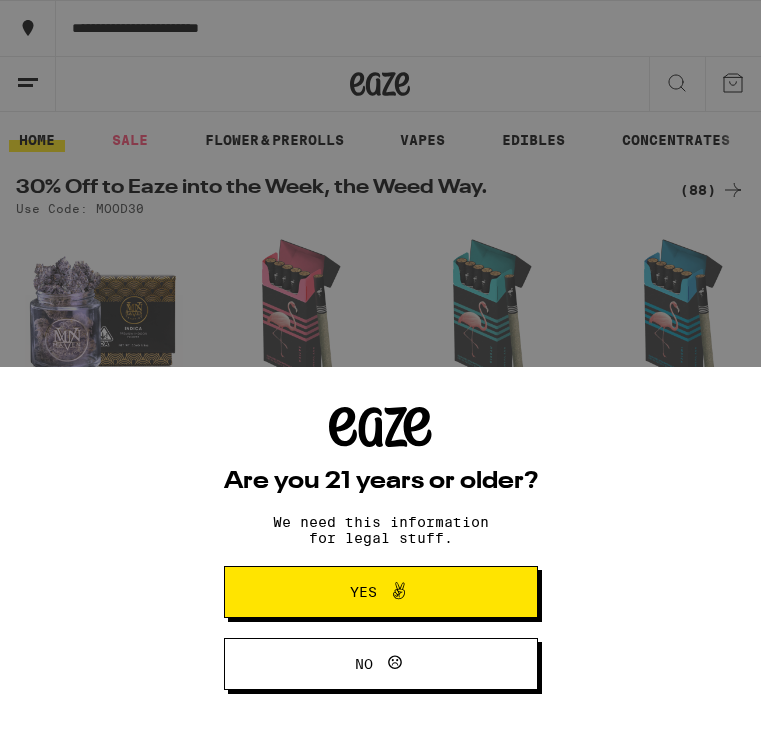 scroll, scrollTop: 0, scrollLeft: 0, axis: both 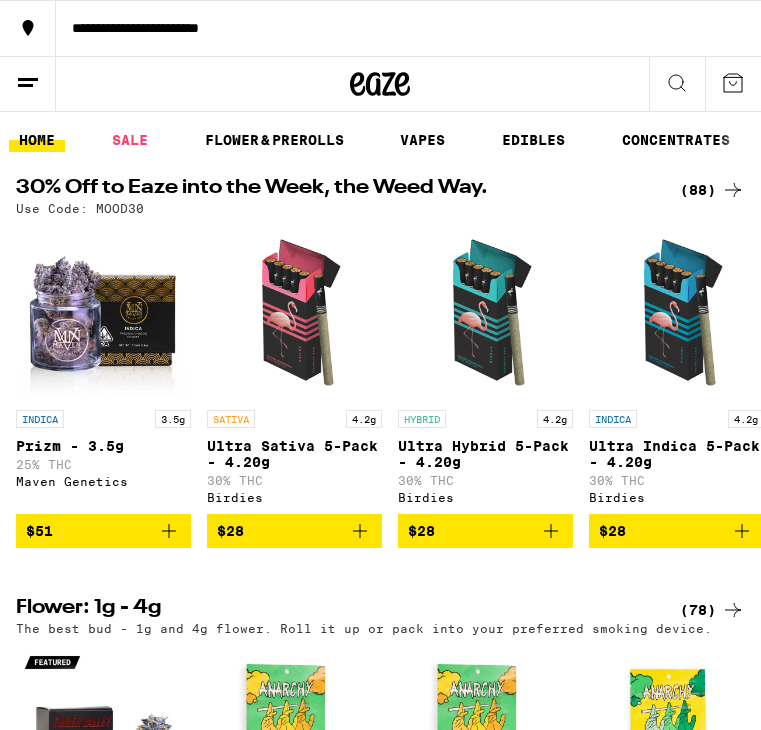 click on "**********" at bounding box center [408, 28] 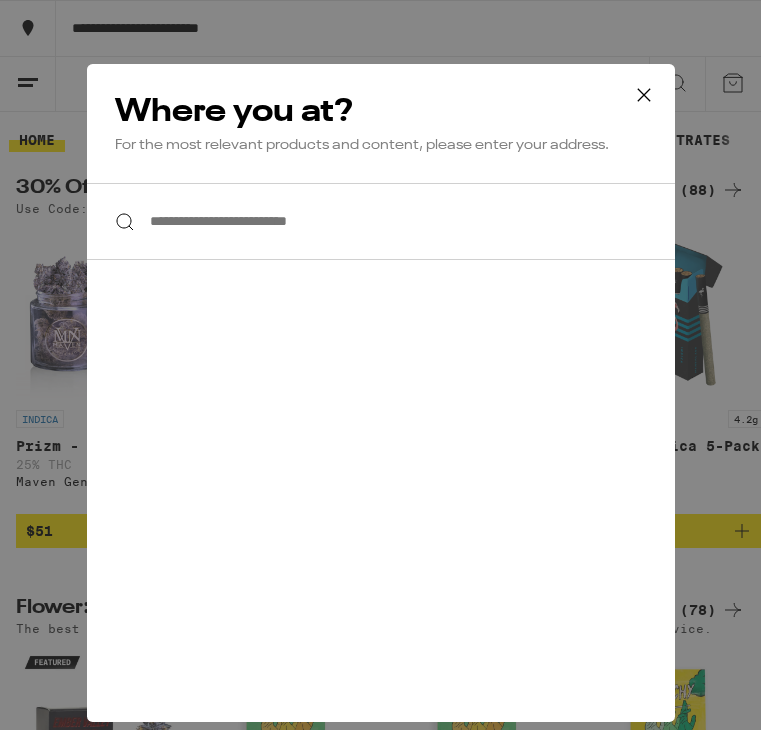 click on "**********" at bounding box center [381, 221] 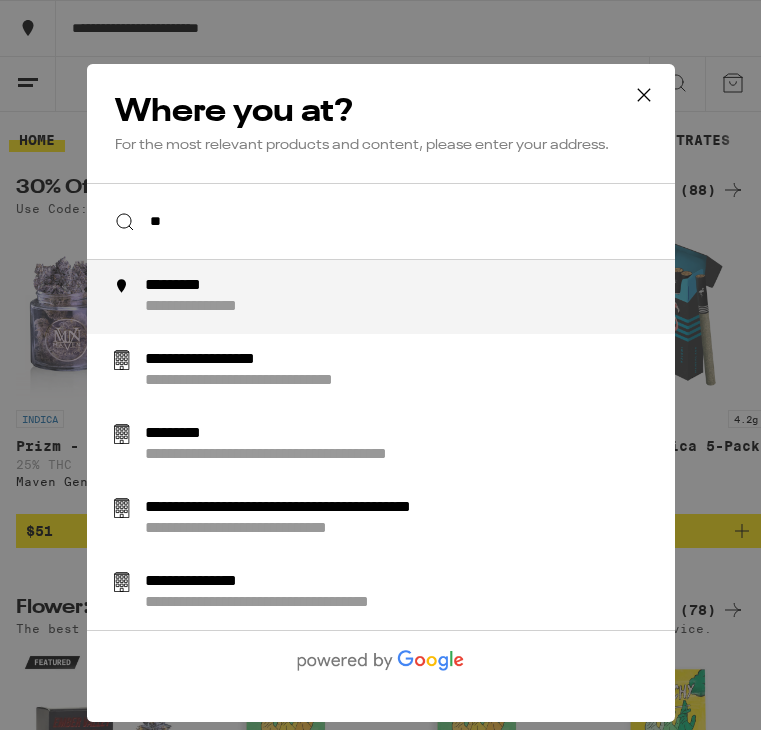 click on "**********" at bounding box center [221, 307] 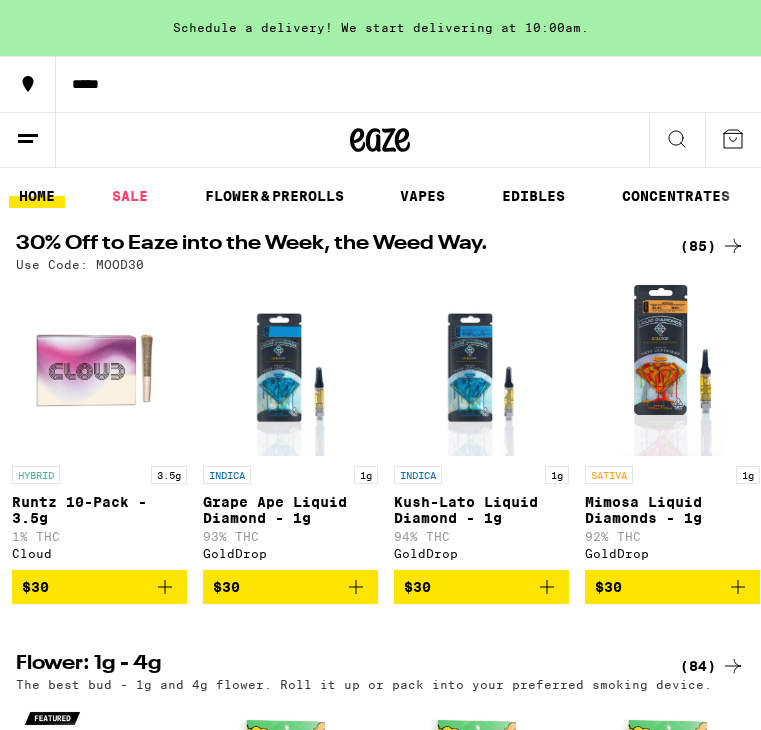 scroll, scrollTop: 0, scrollLeft: 6691, axis: horizontal 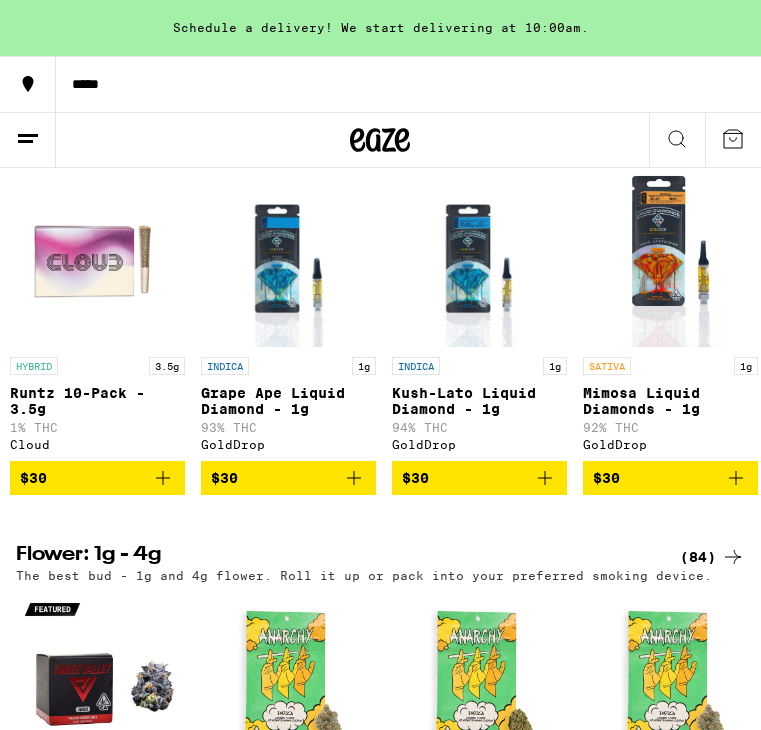 click 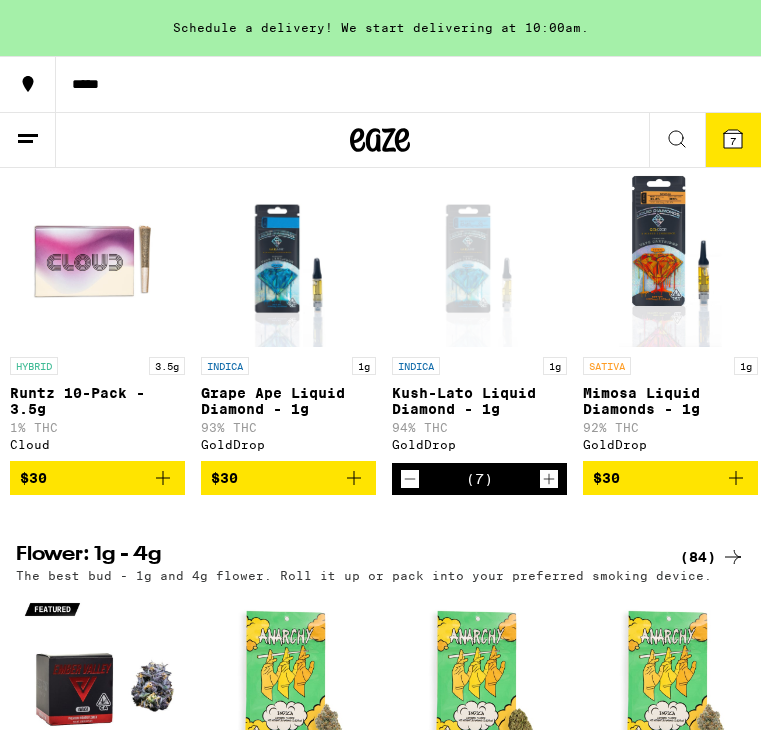 click 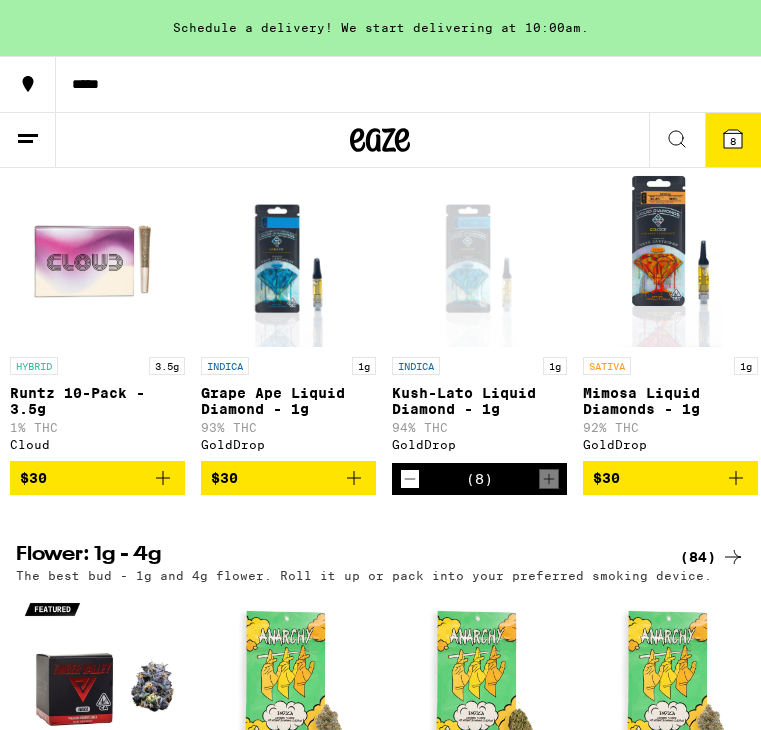 click 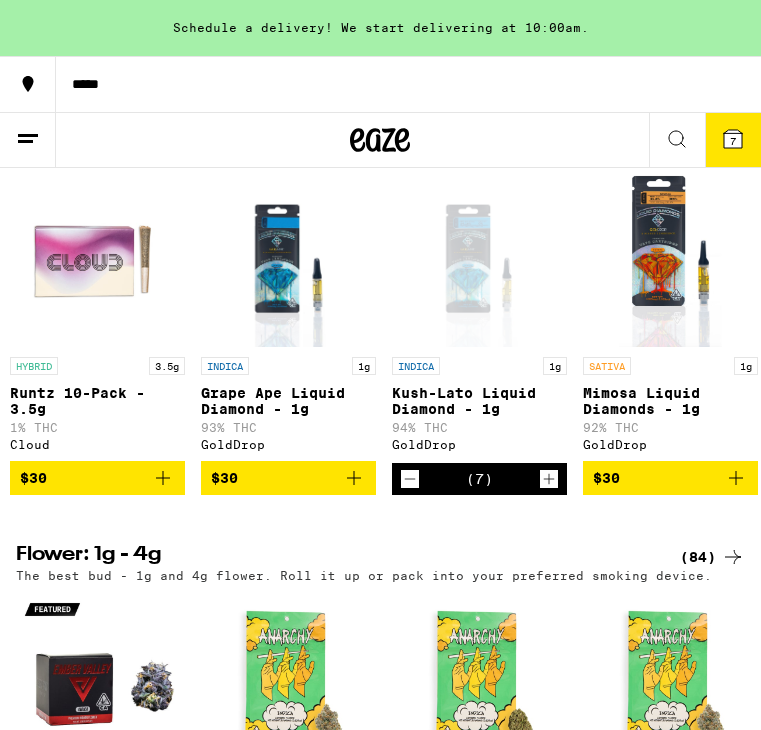 click 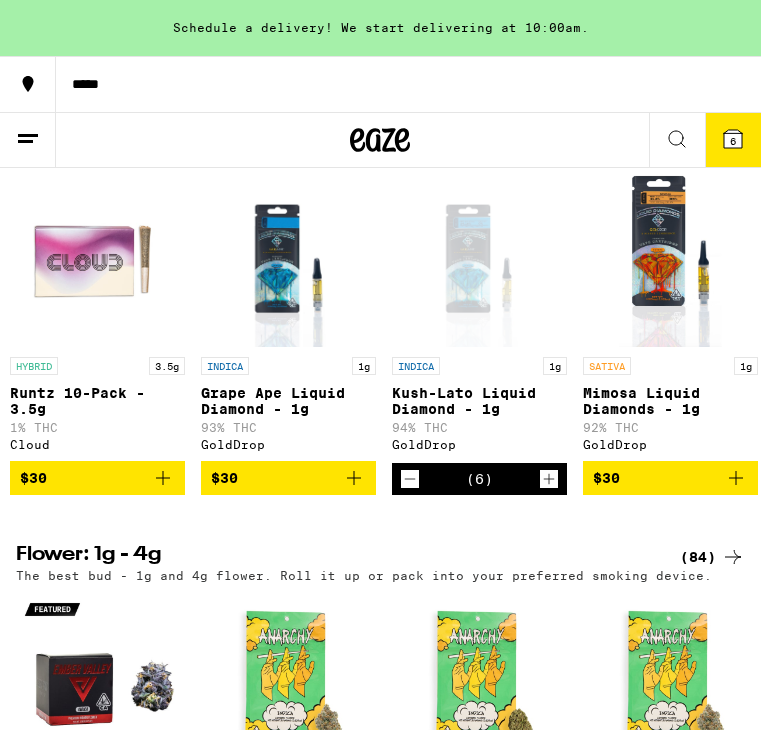 click 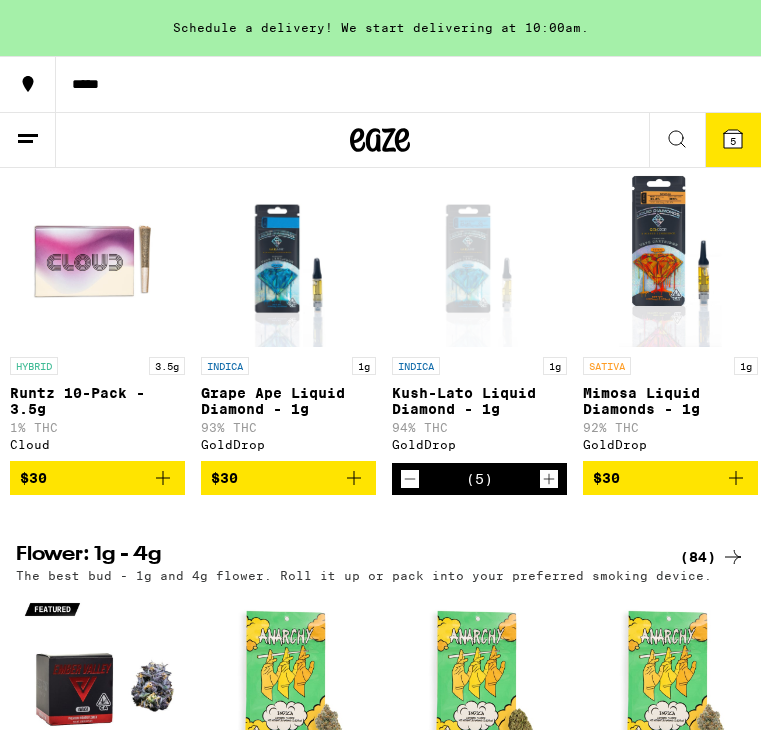 click 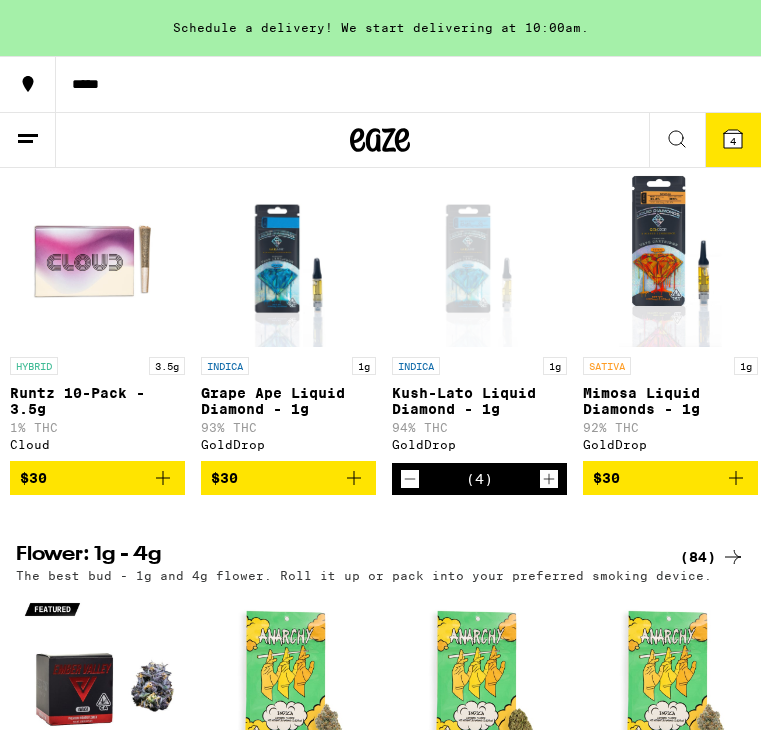 click 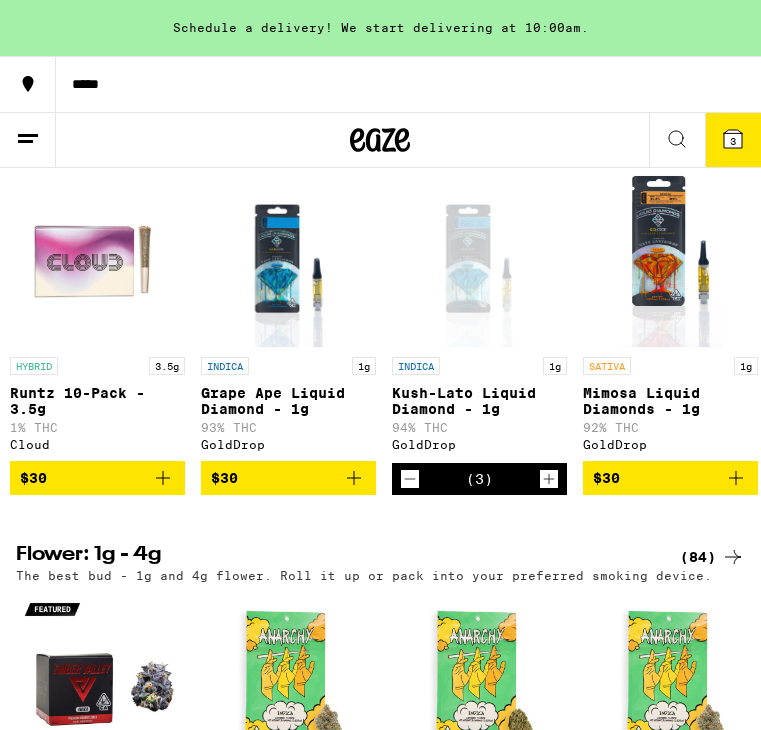 click 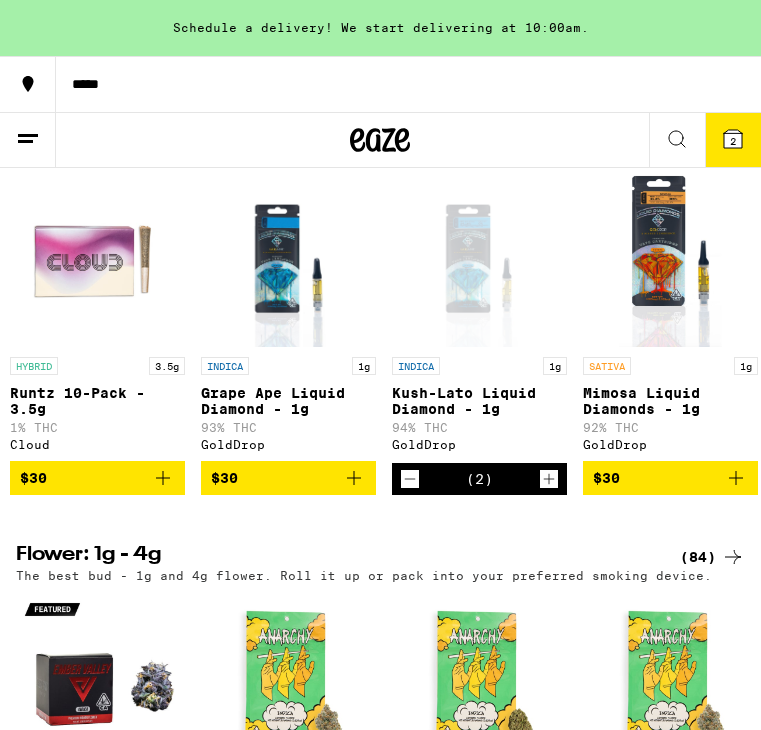 click 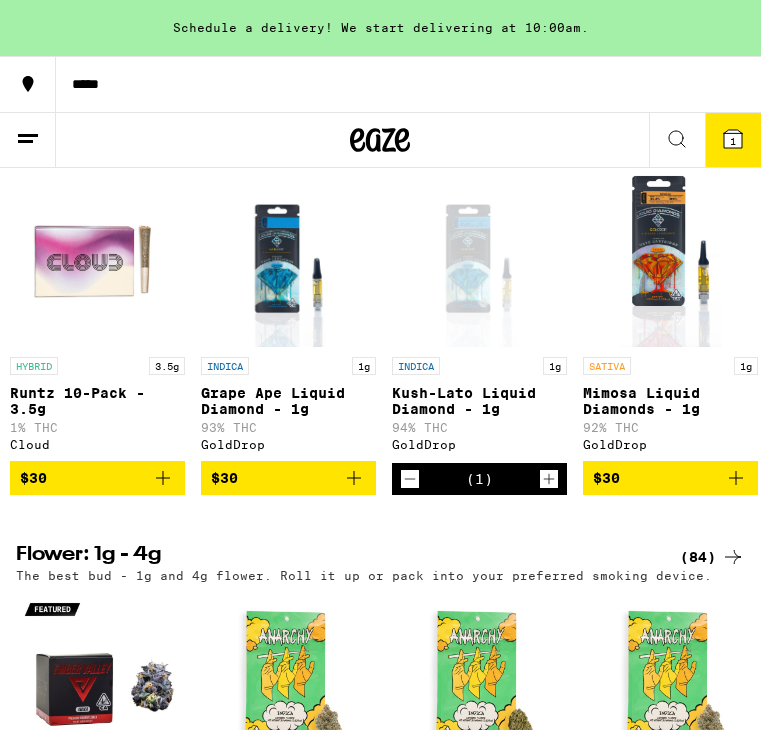 click 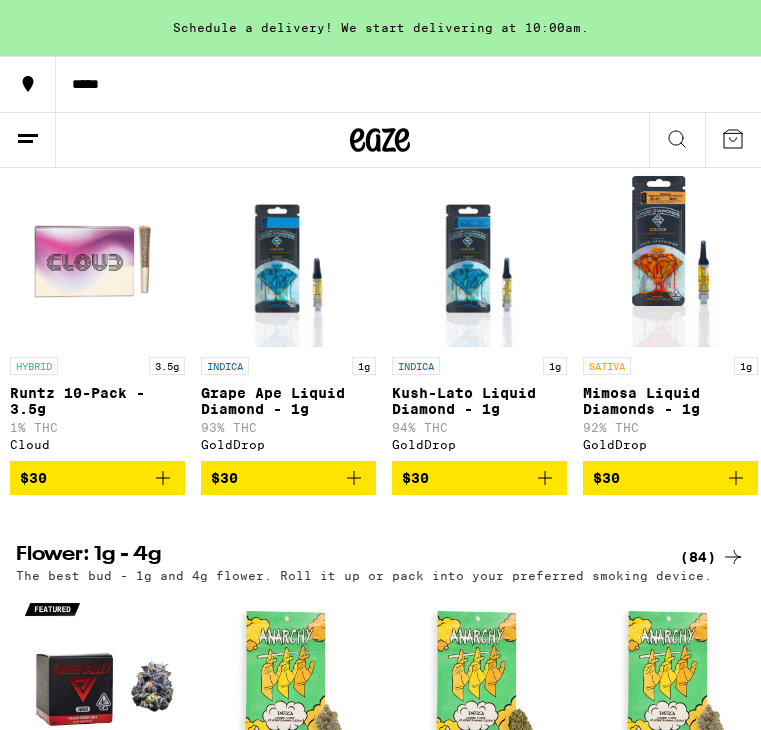 click 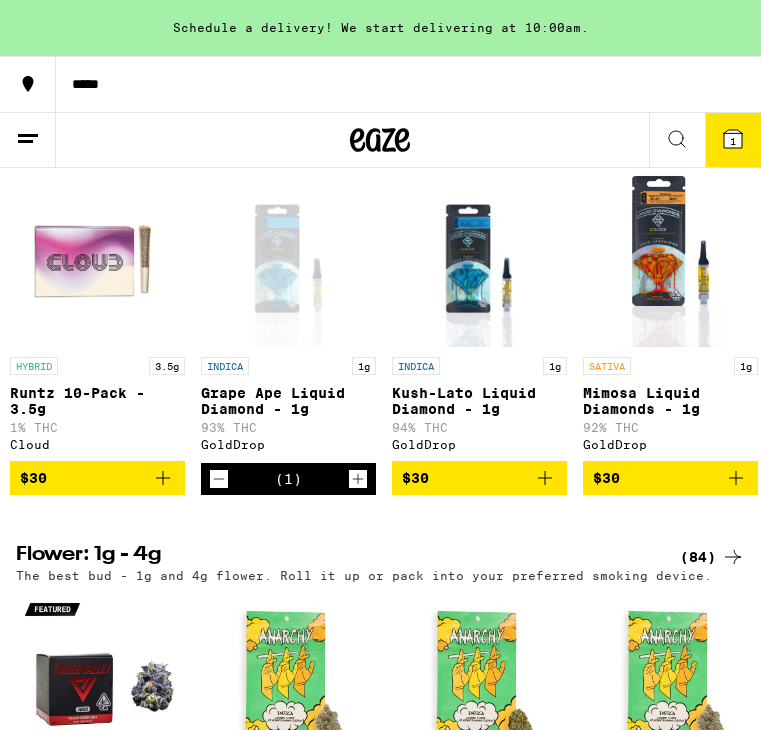 click 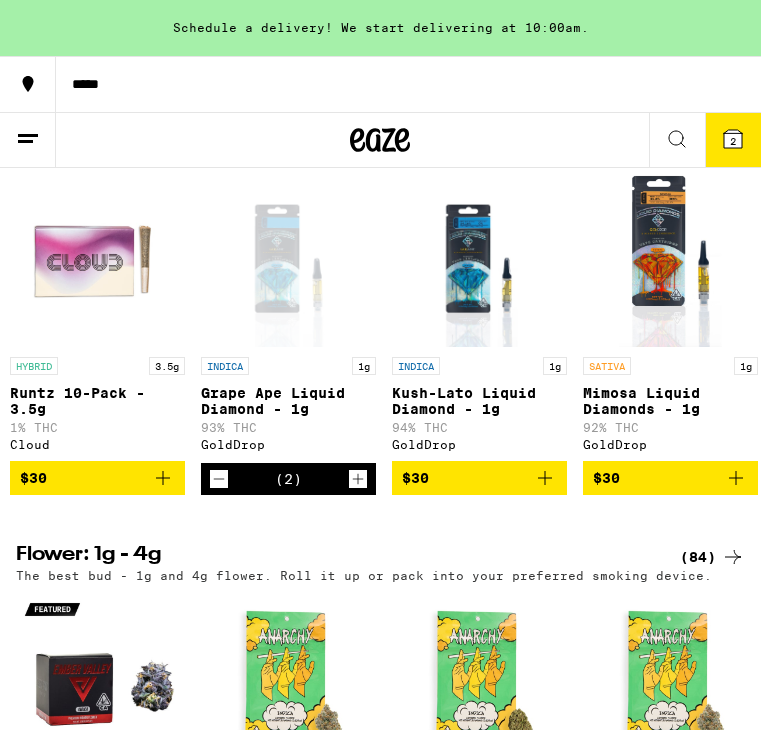 click 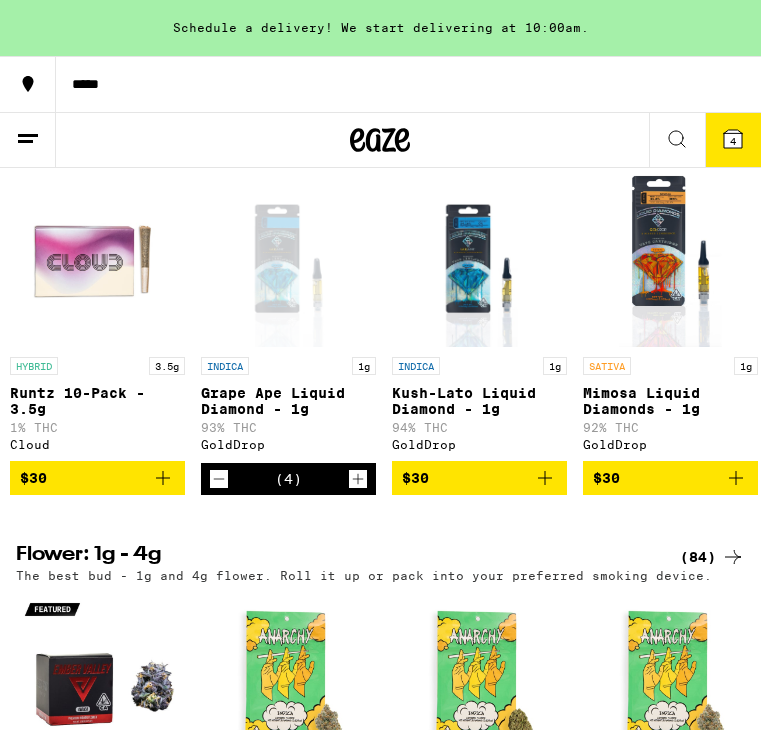 click 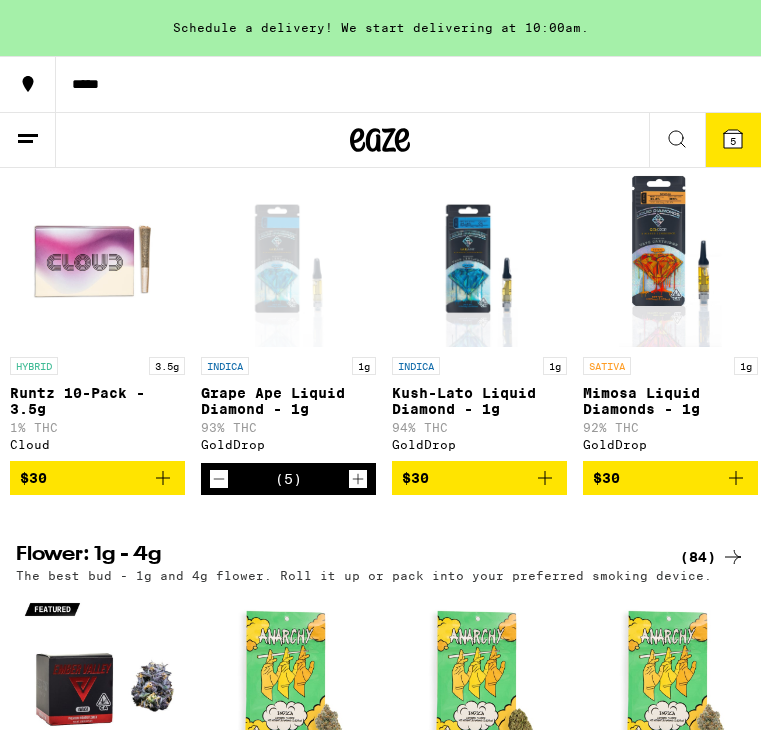 click 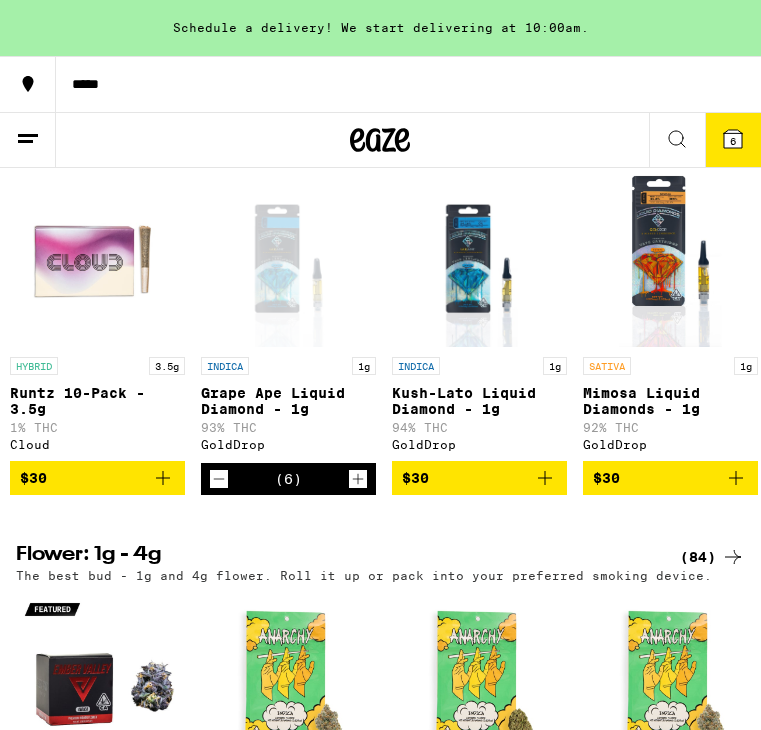 click 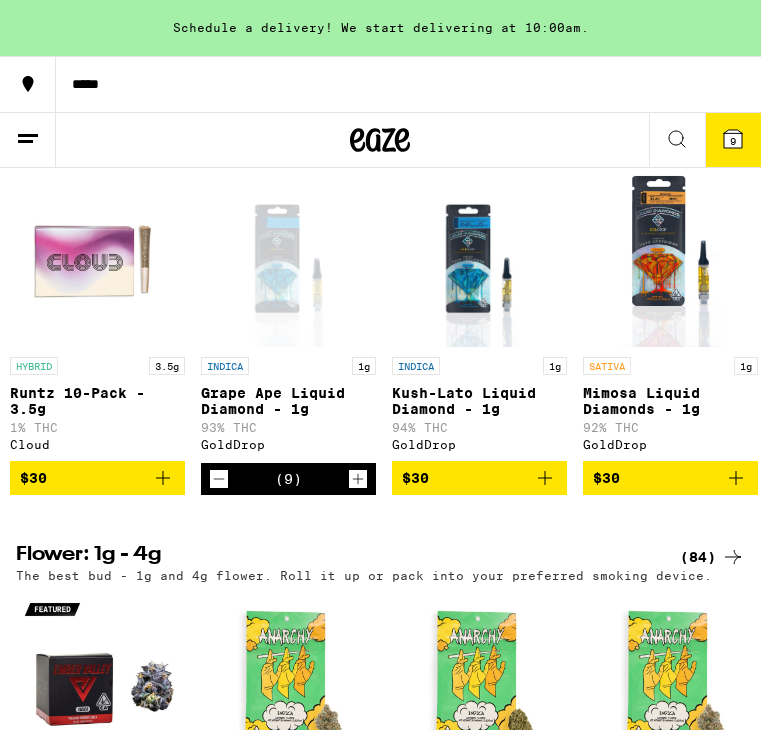 click 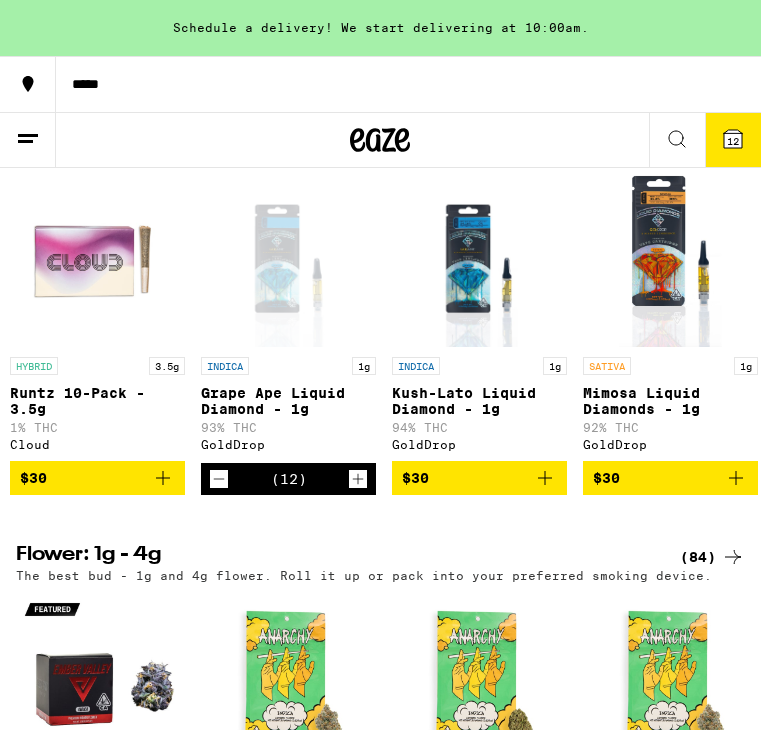 click 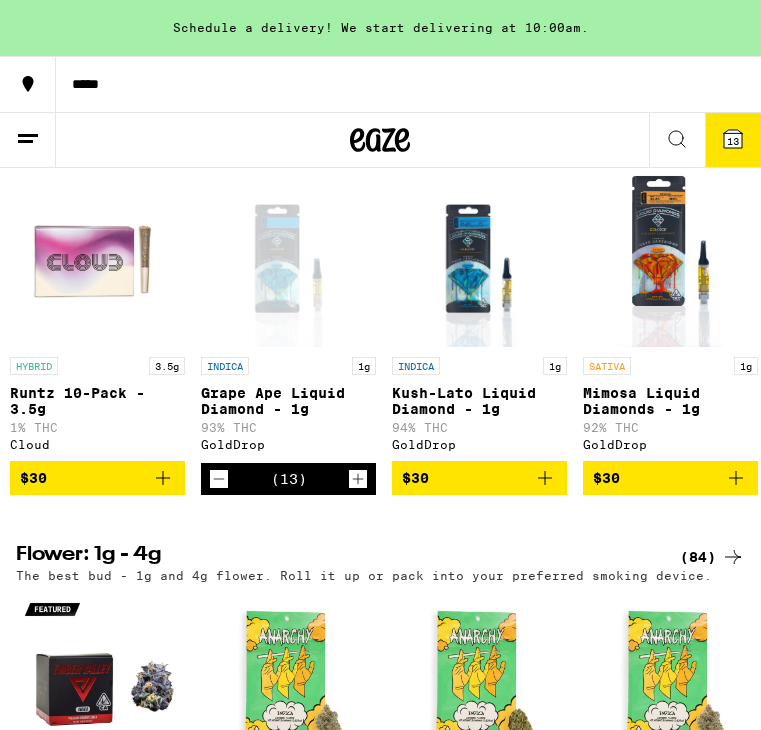 click 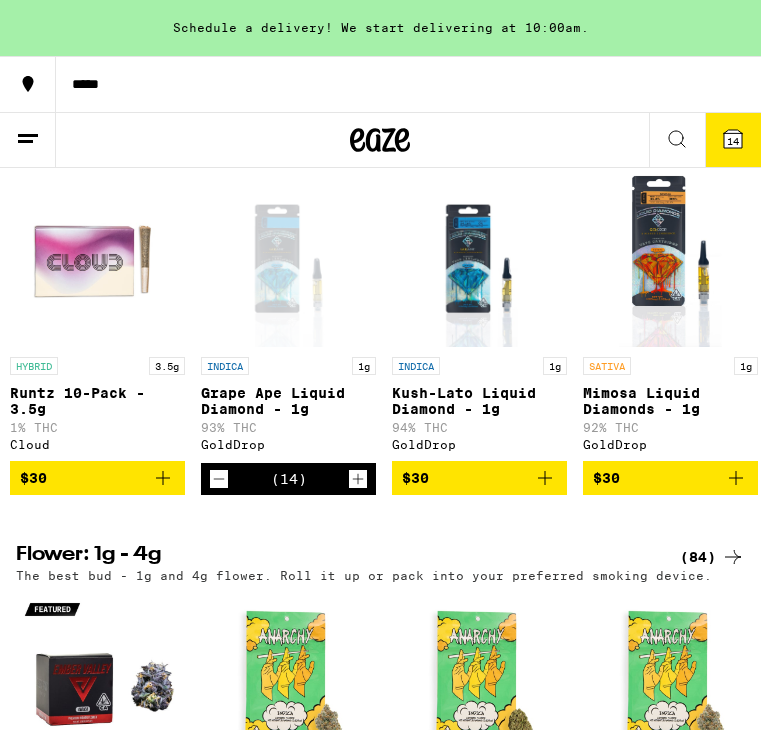 click 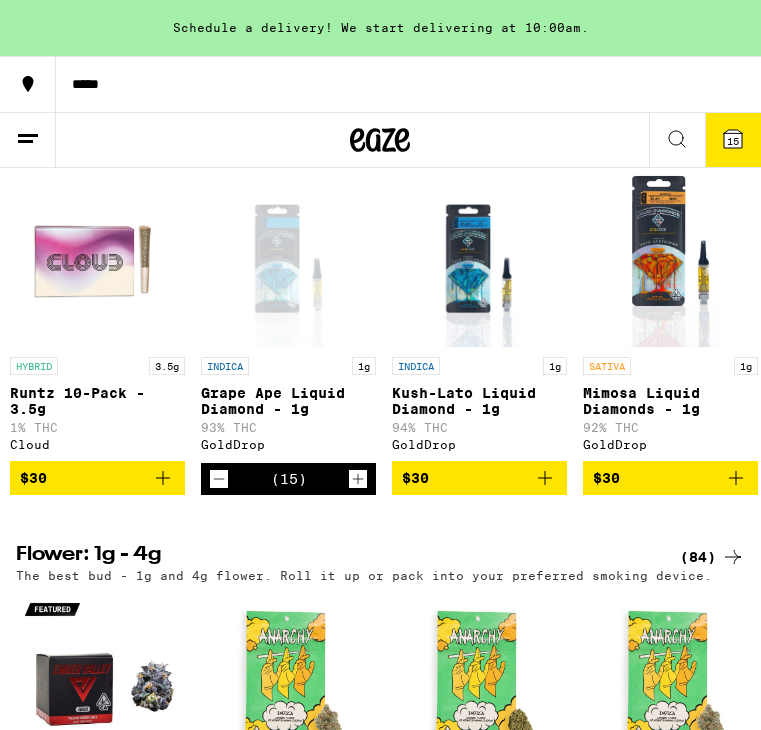 click 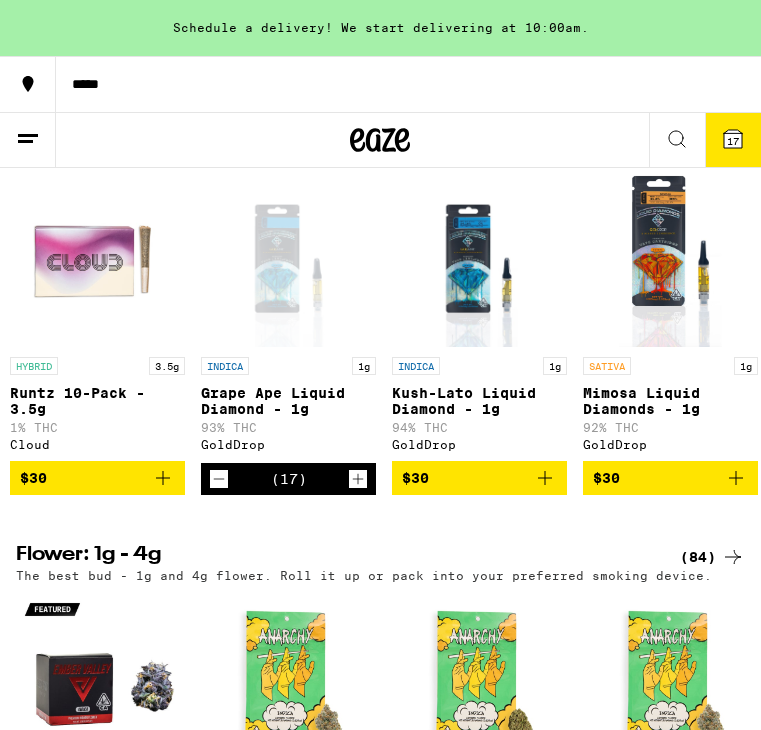 click 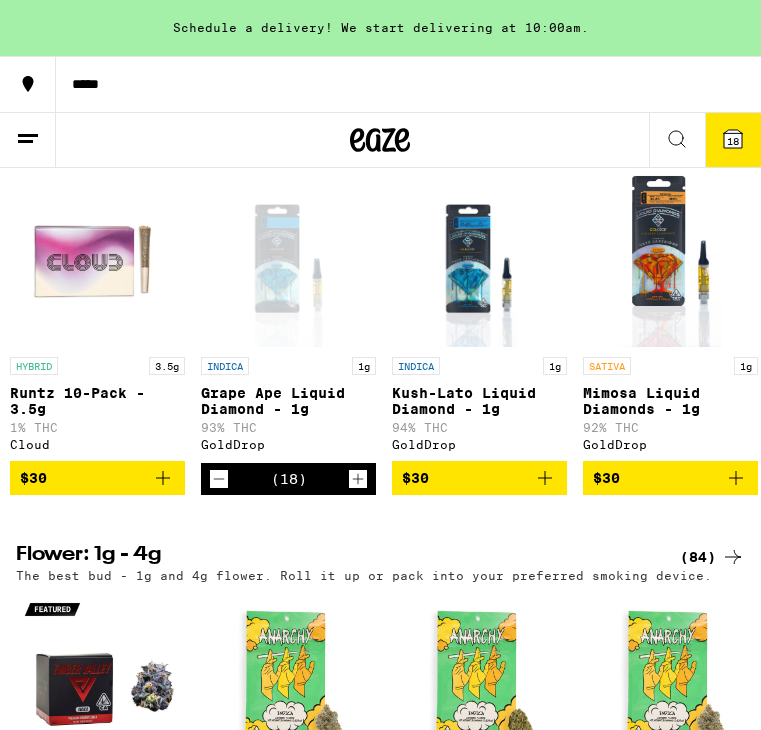 click 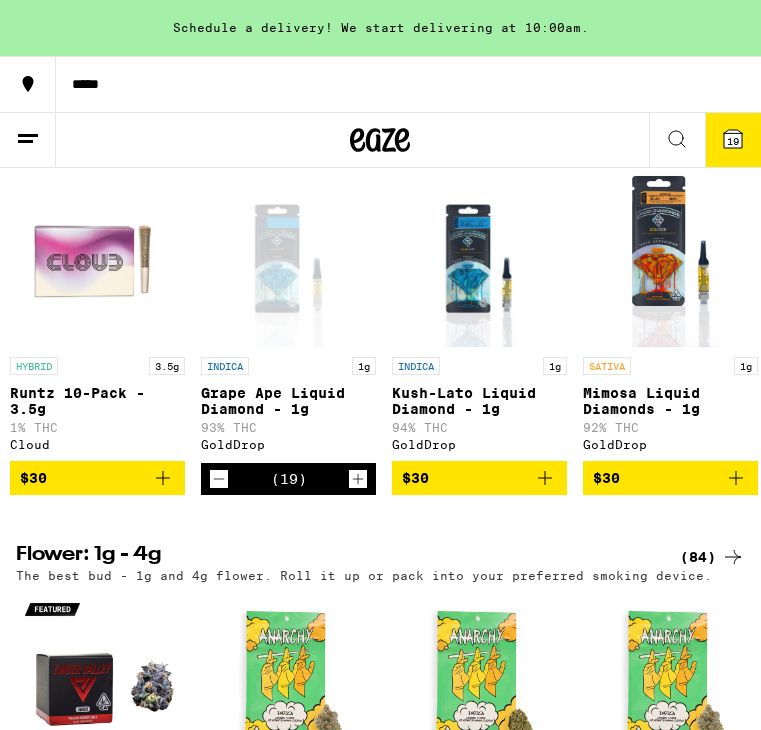 click 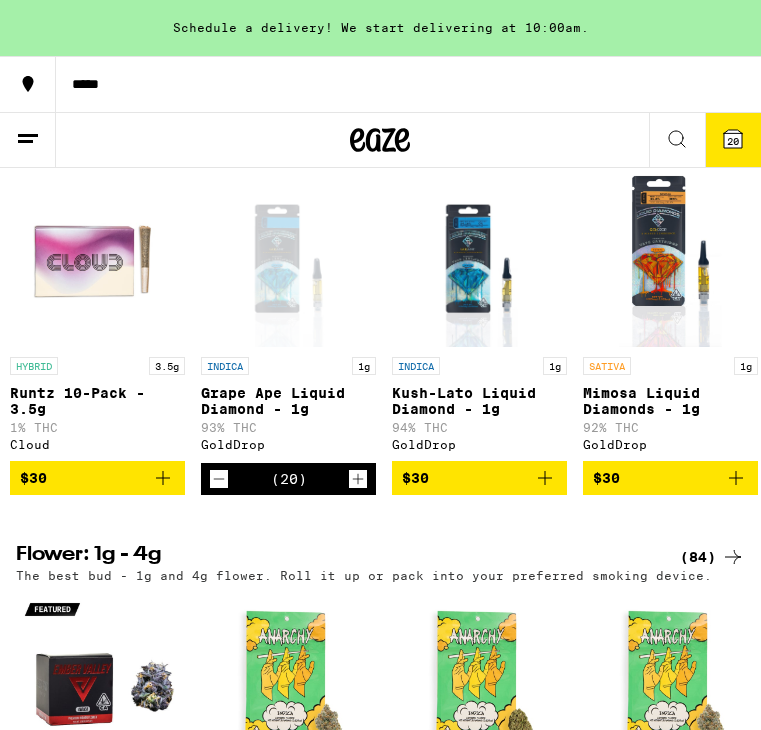click 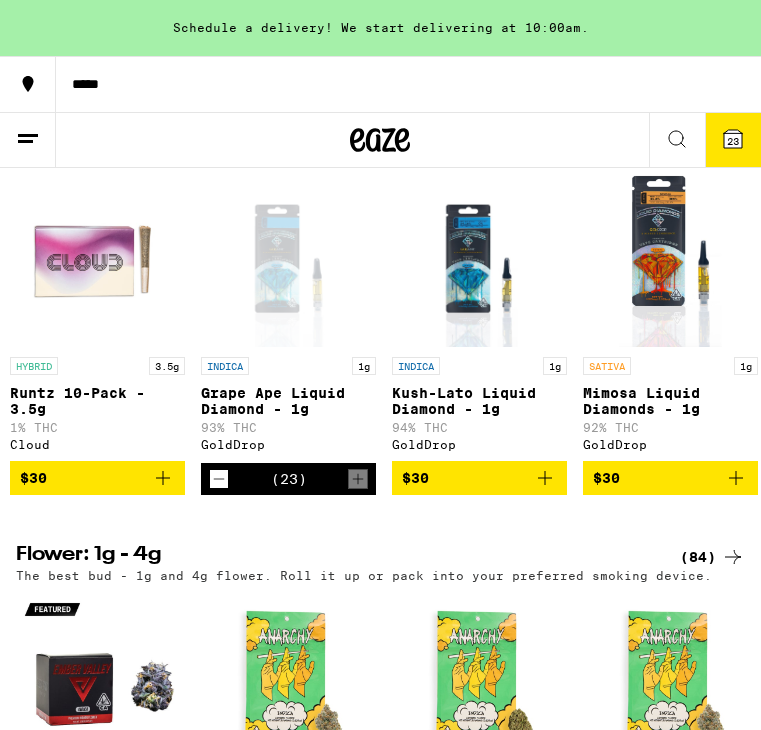 click 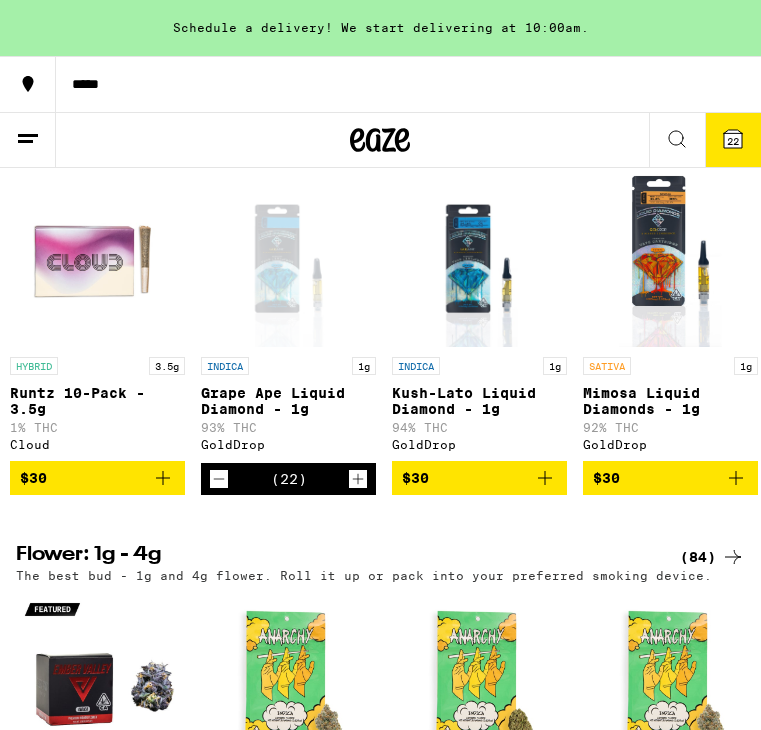 click 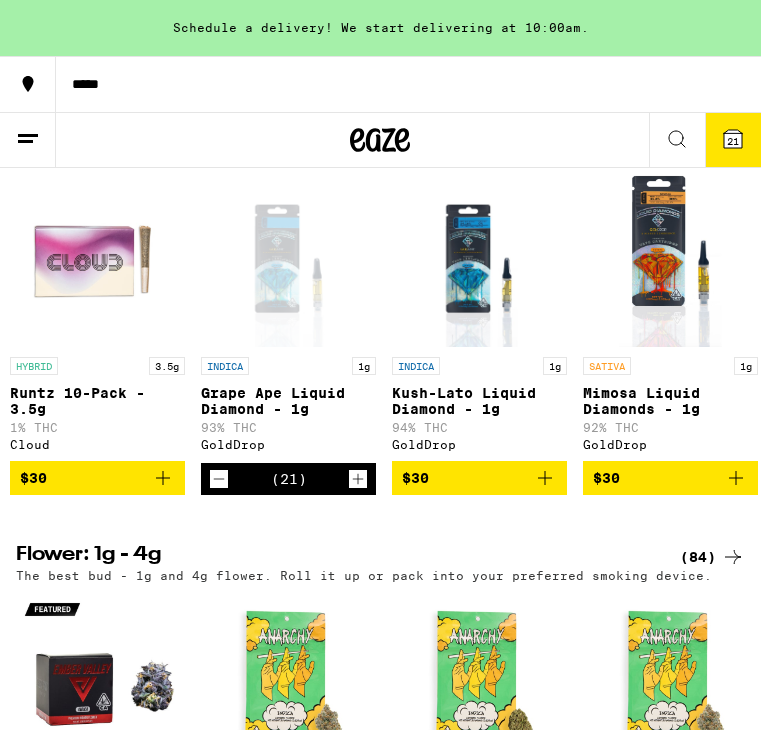 click 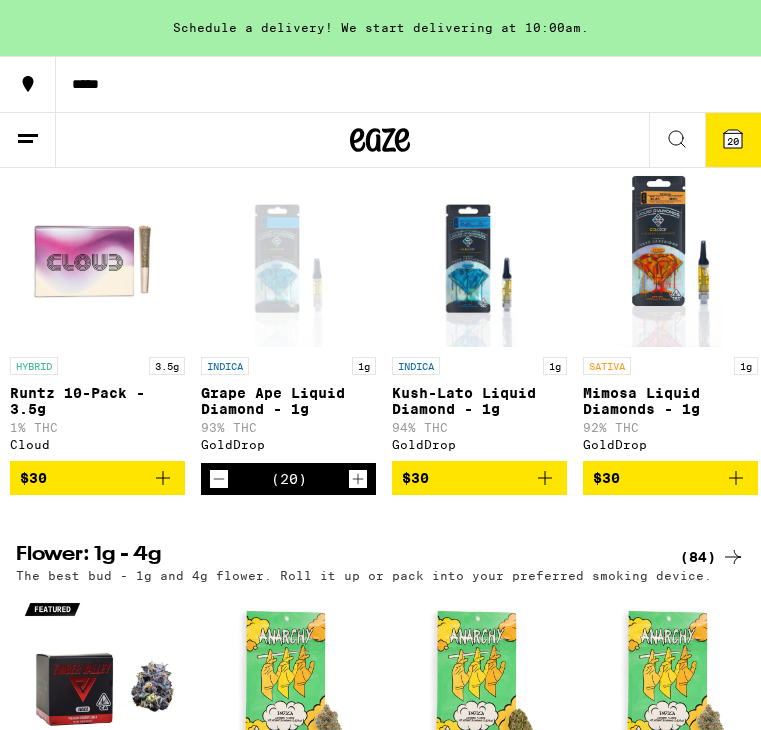 click 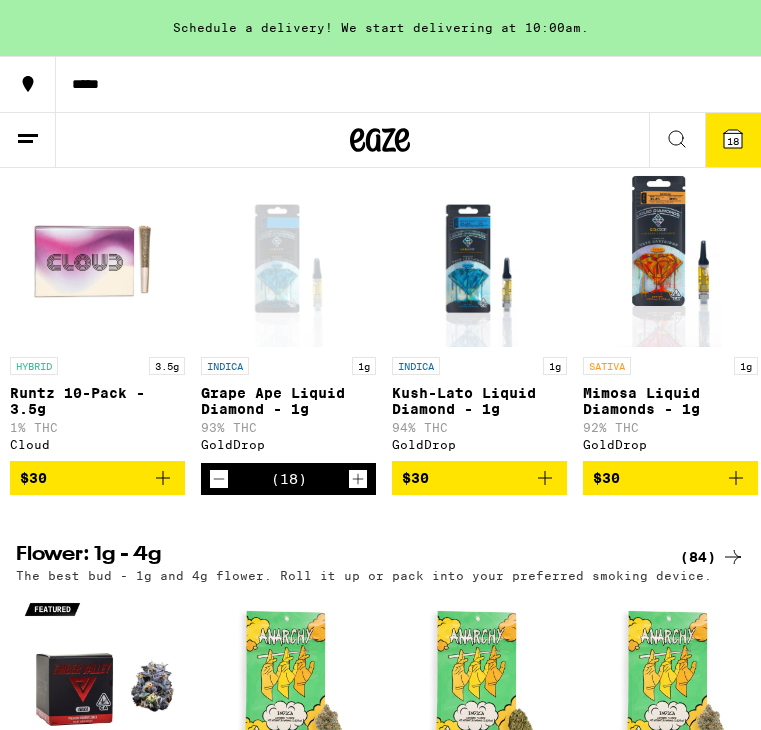 click 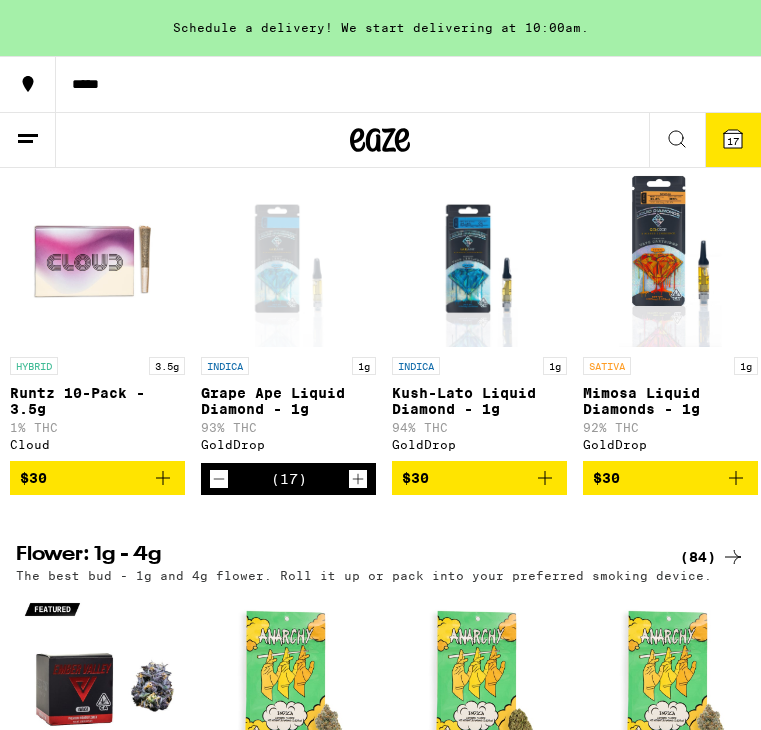 click 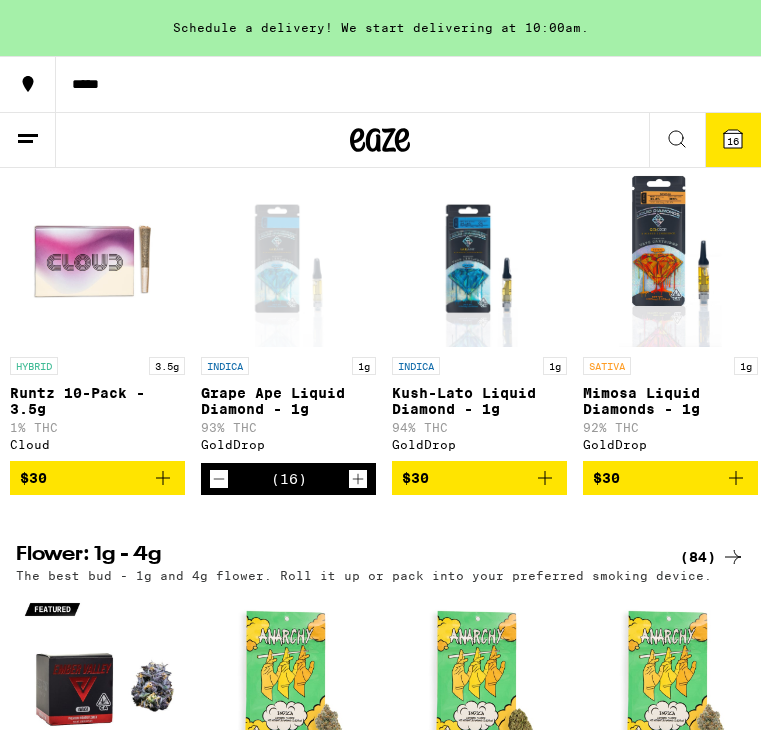 click 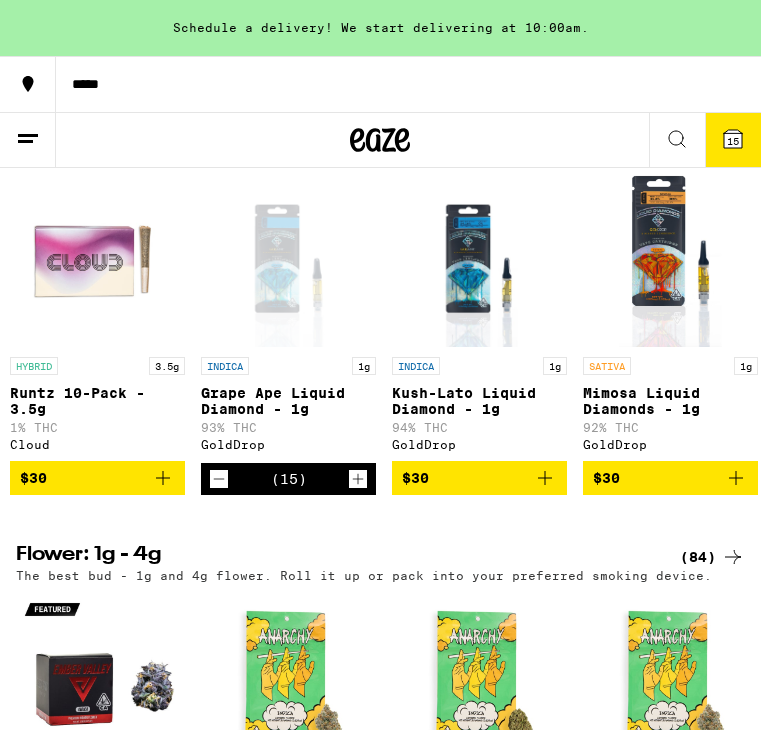 click 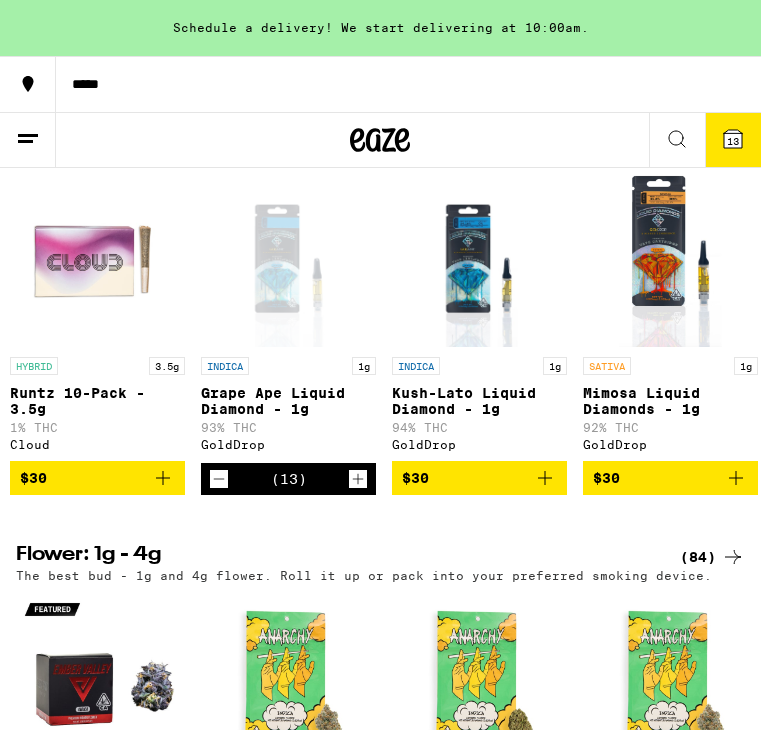 click 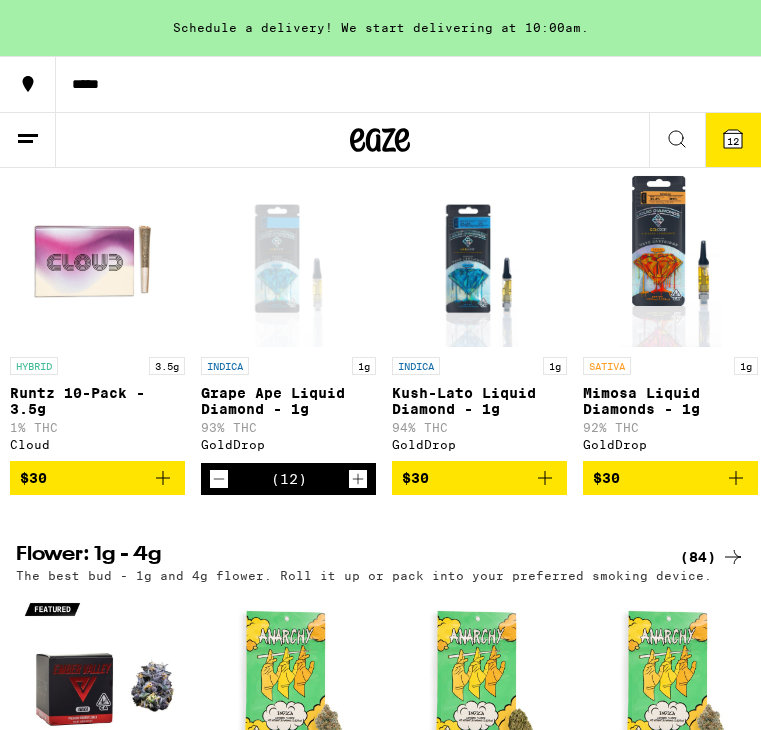 click 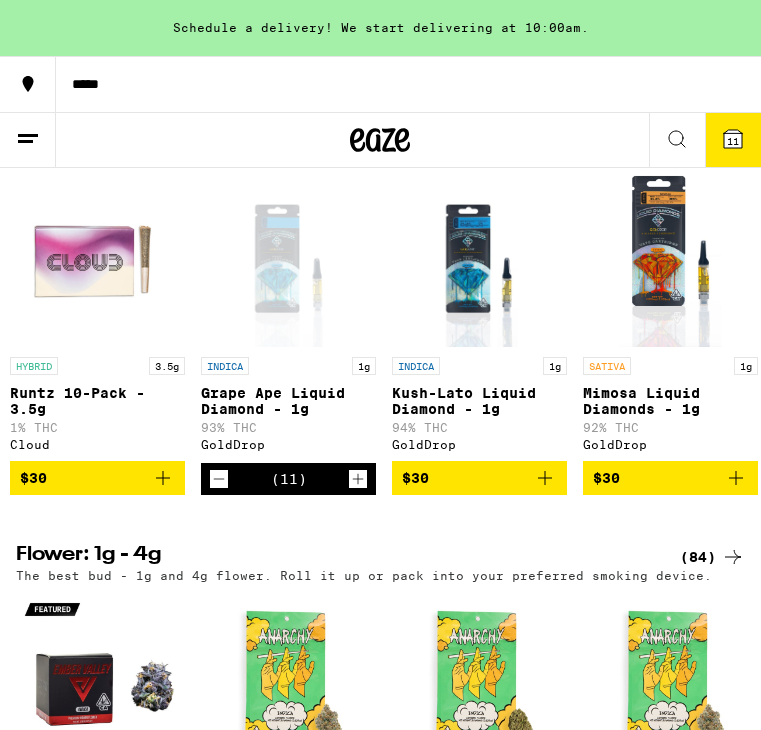 click 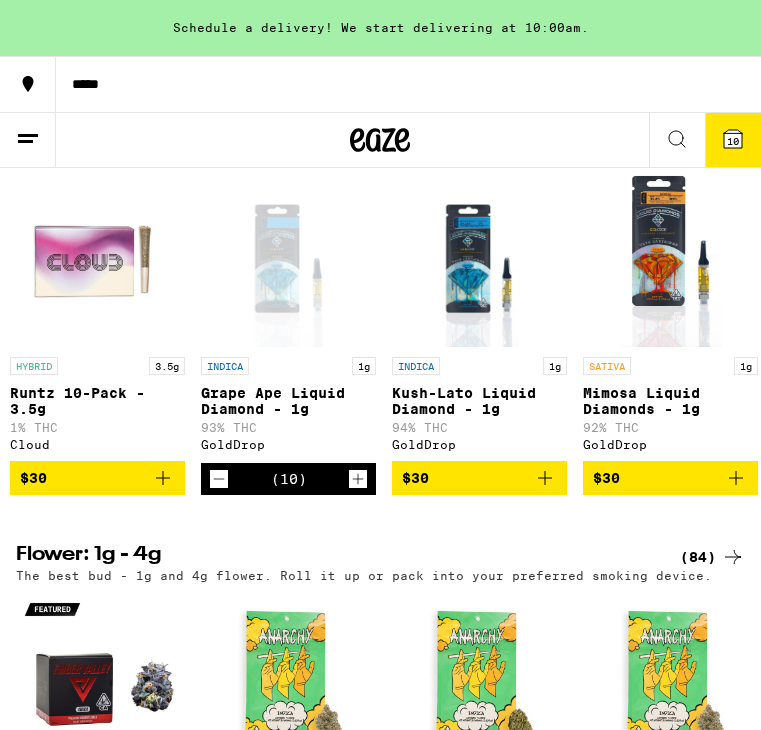 click 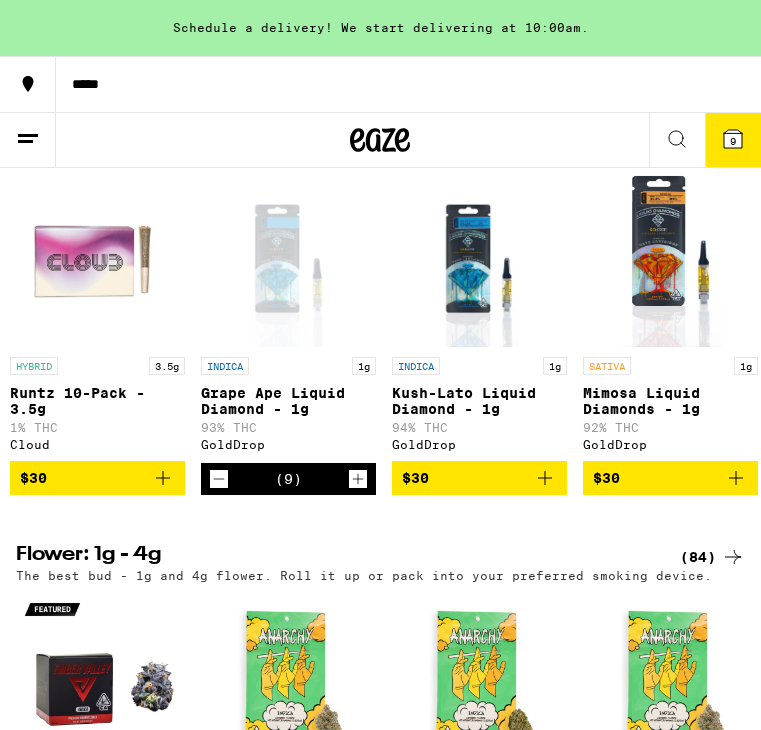 click 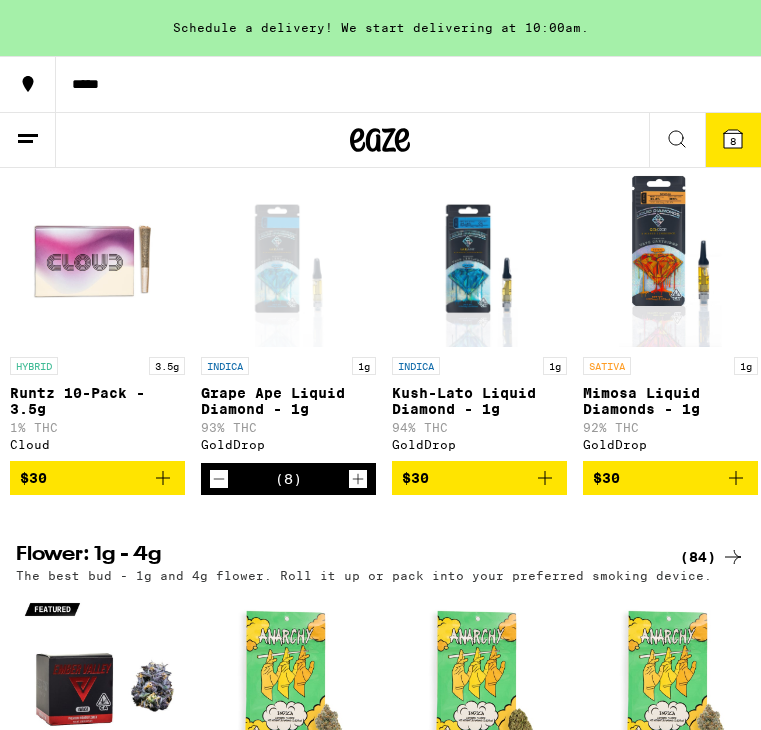 click 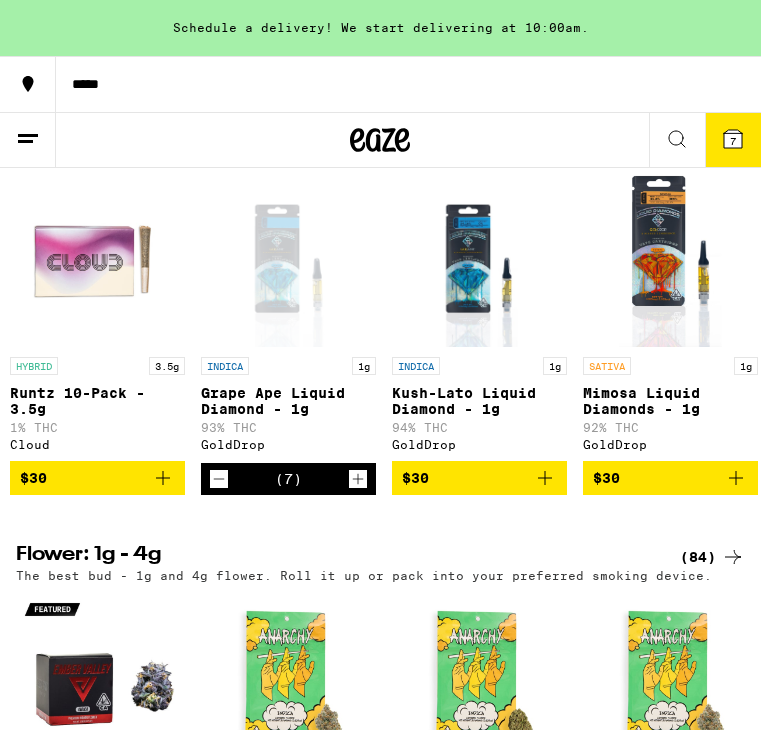 click 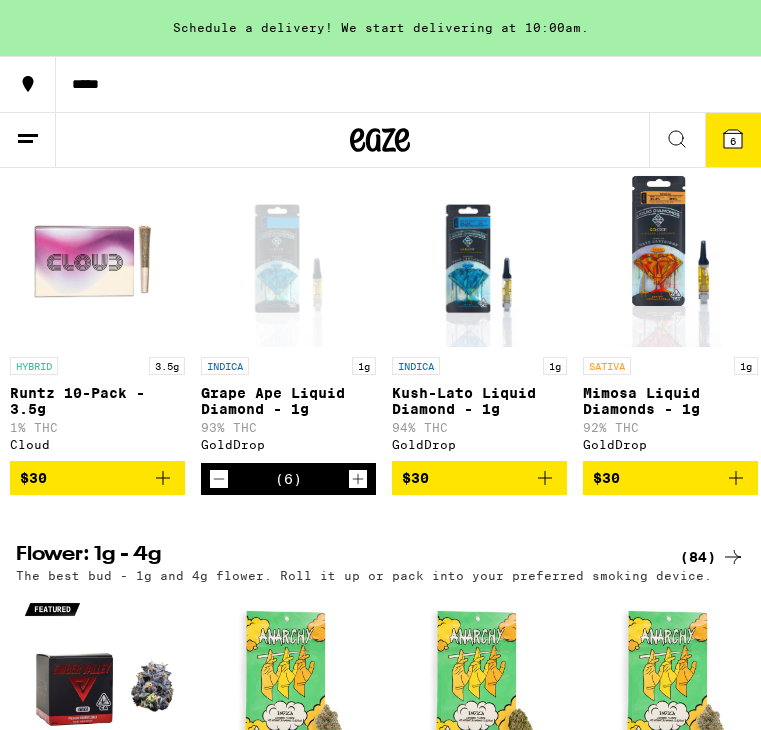 click 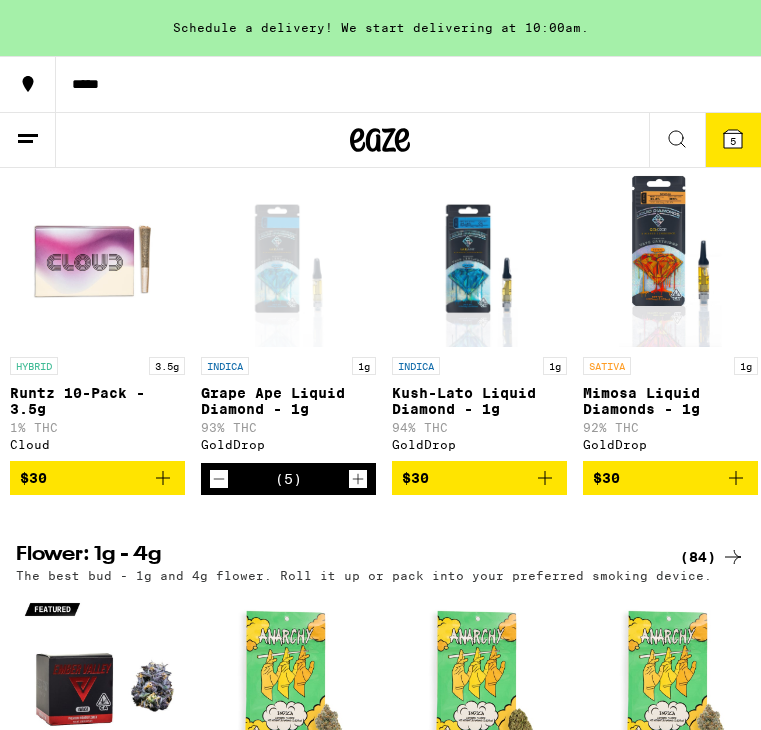 click 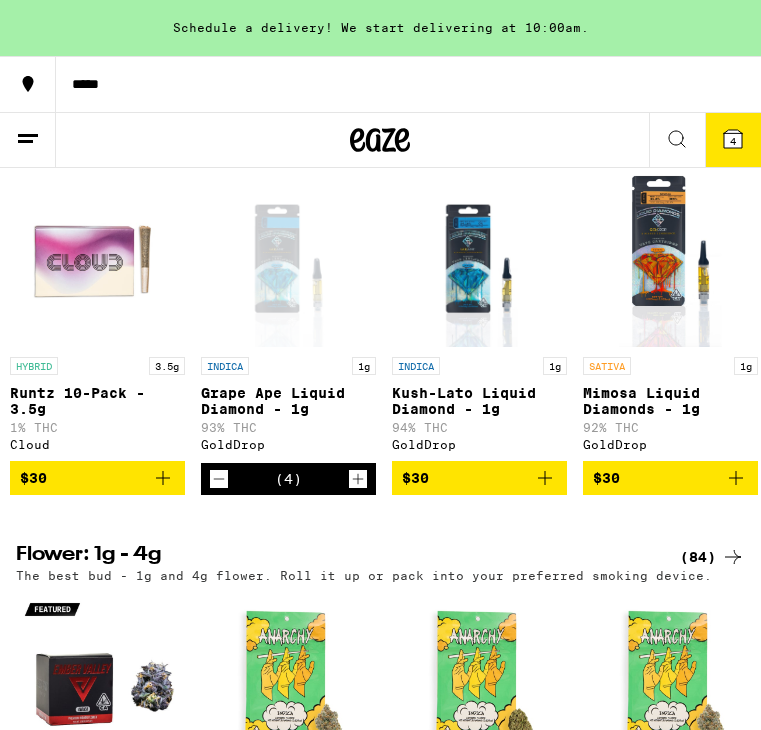 click 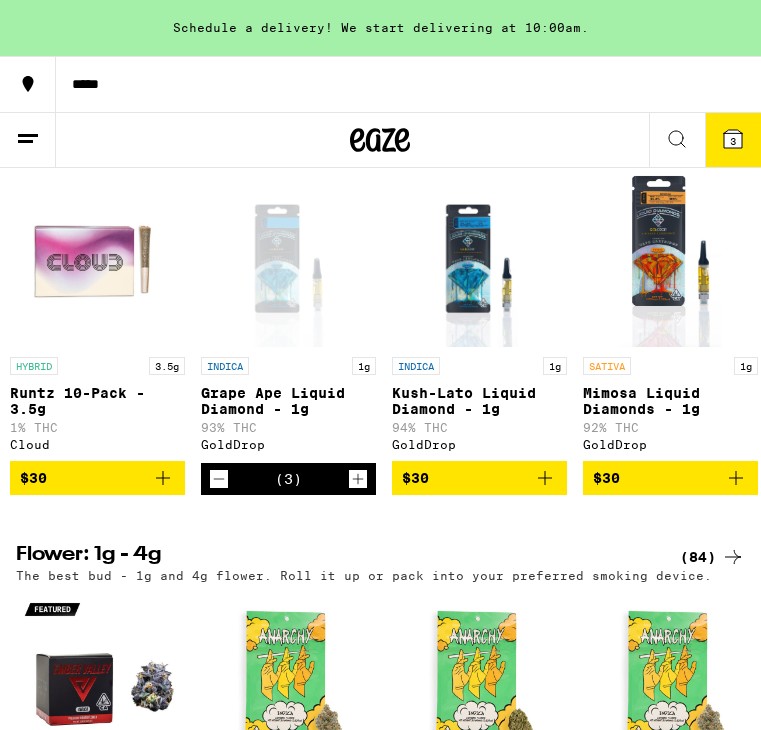 click 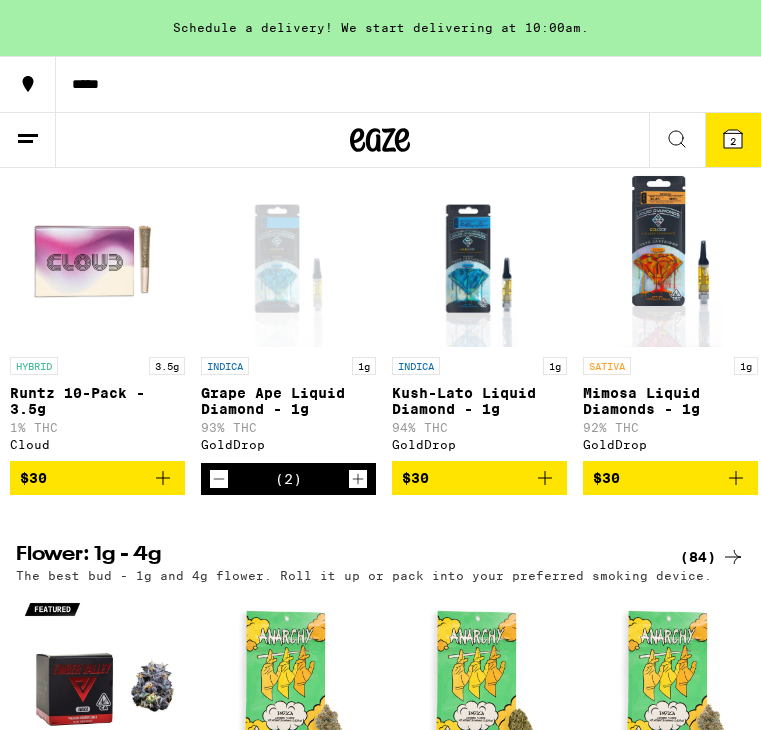 click 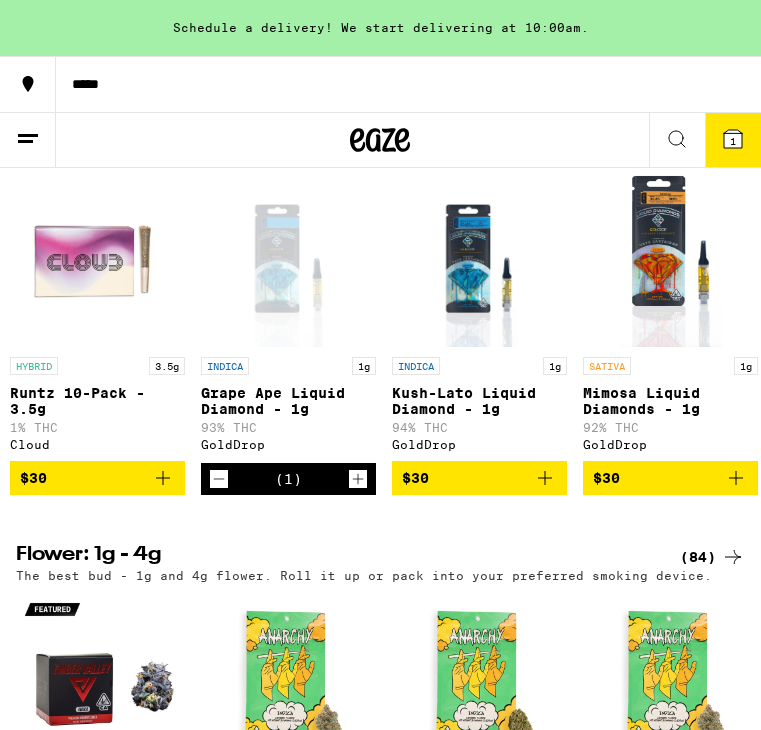 click 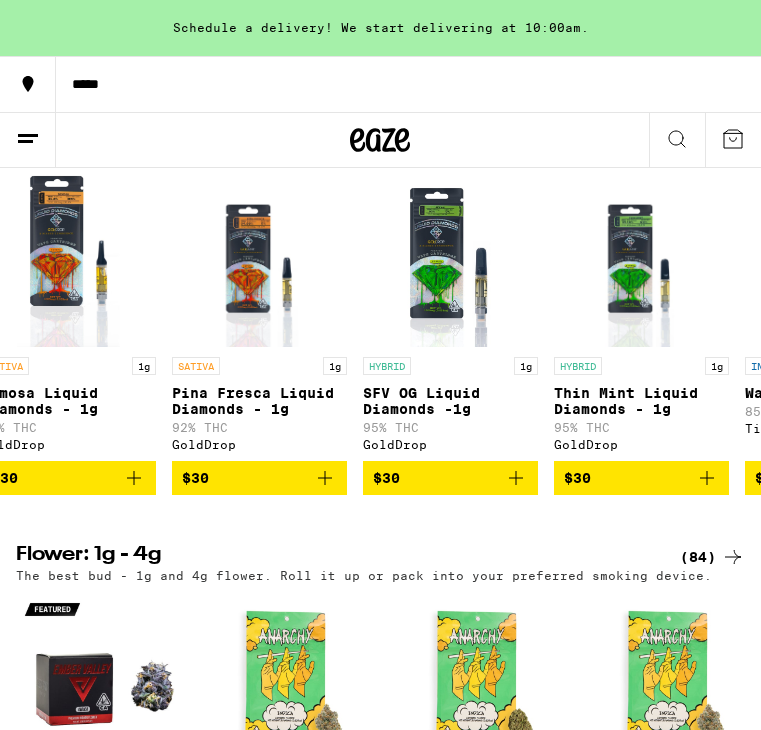 scroll, scrollTop: 0, scrollLeft: 7295, axis: horizontal 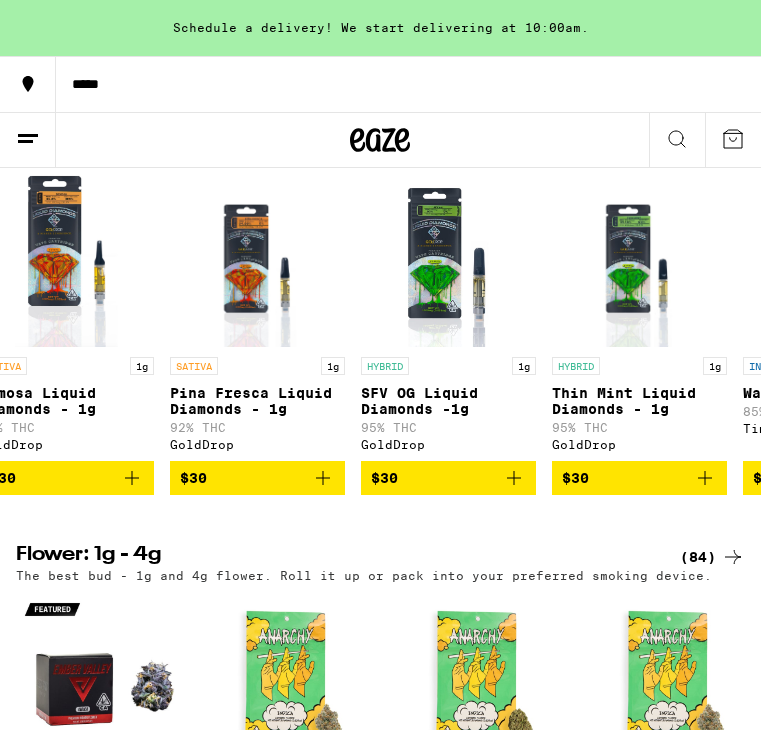 click 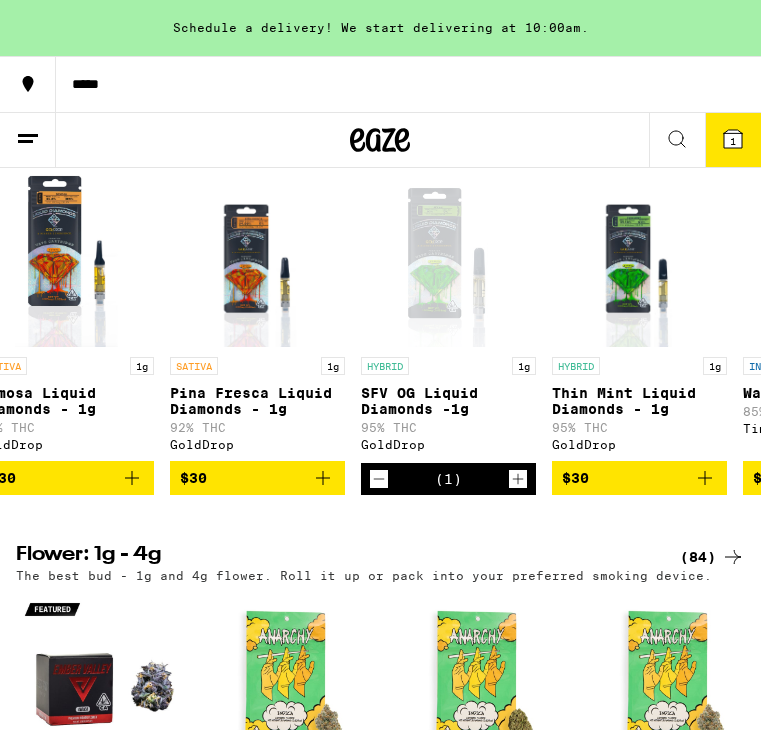 click 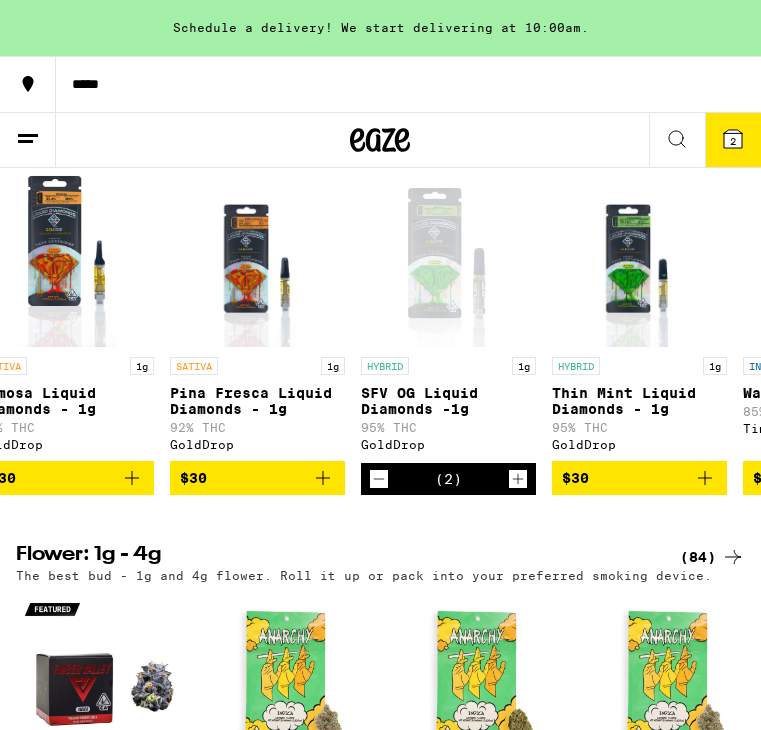 click 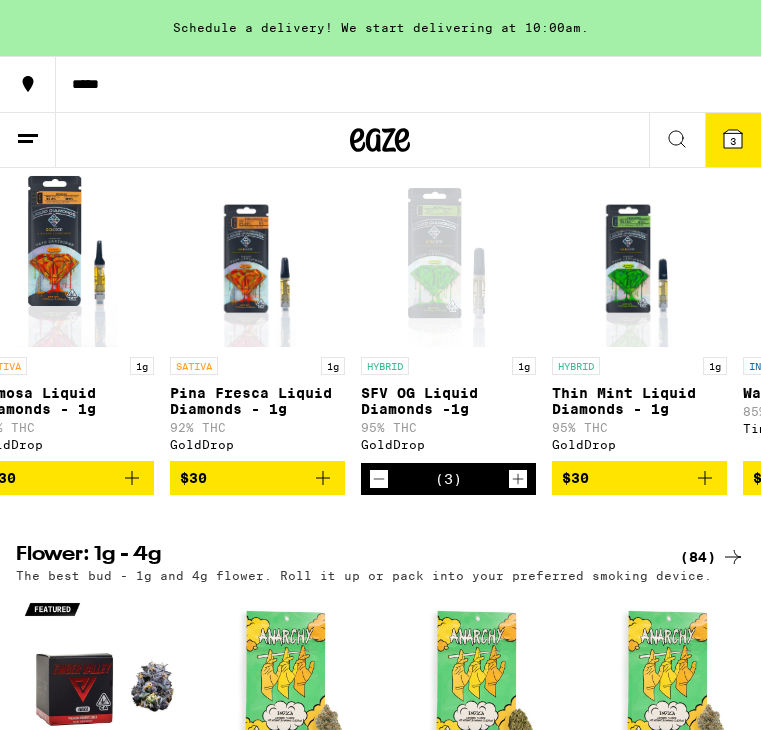 click 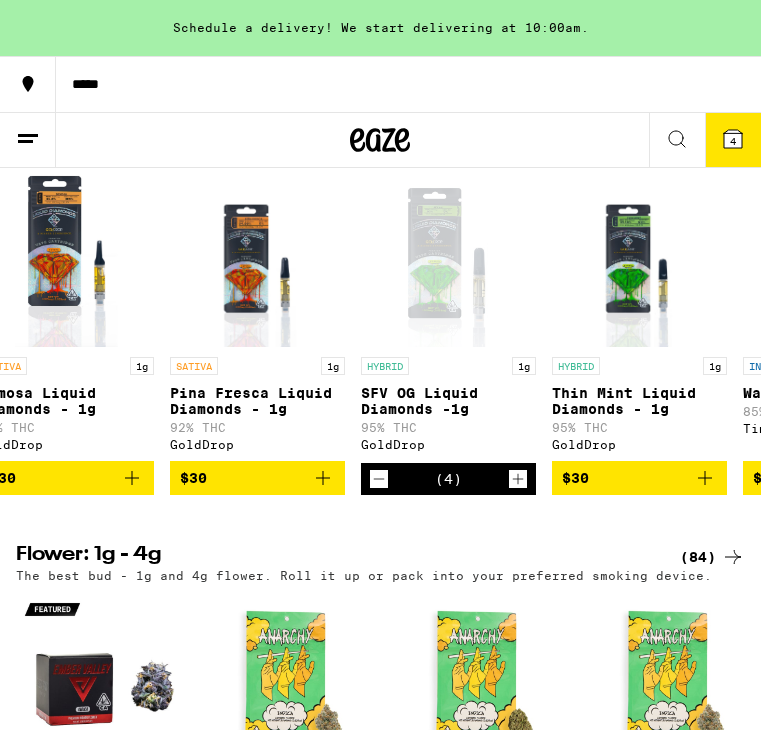 click 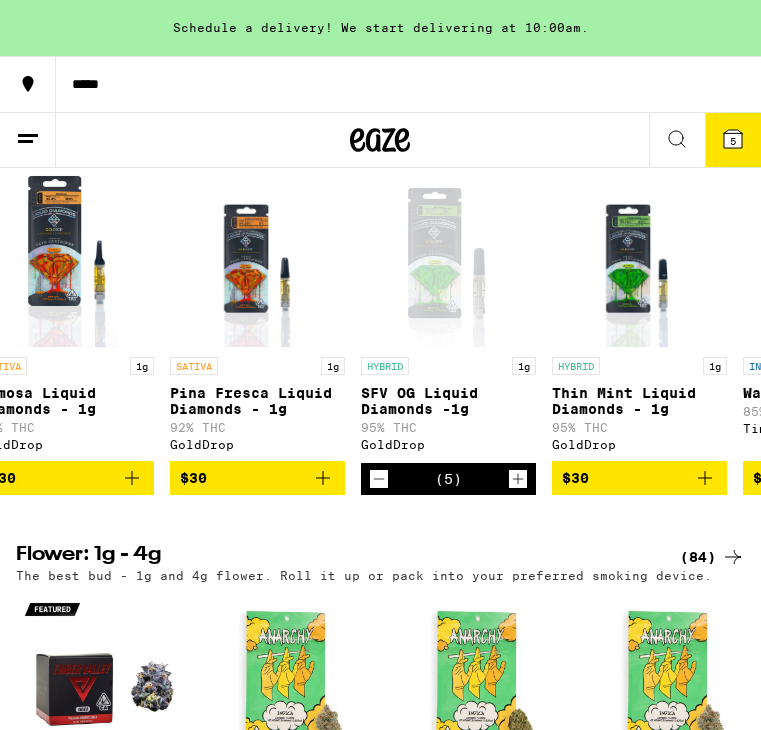 click 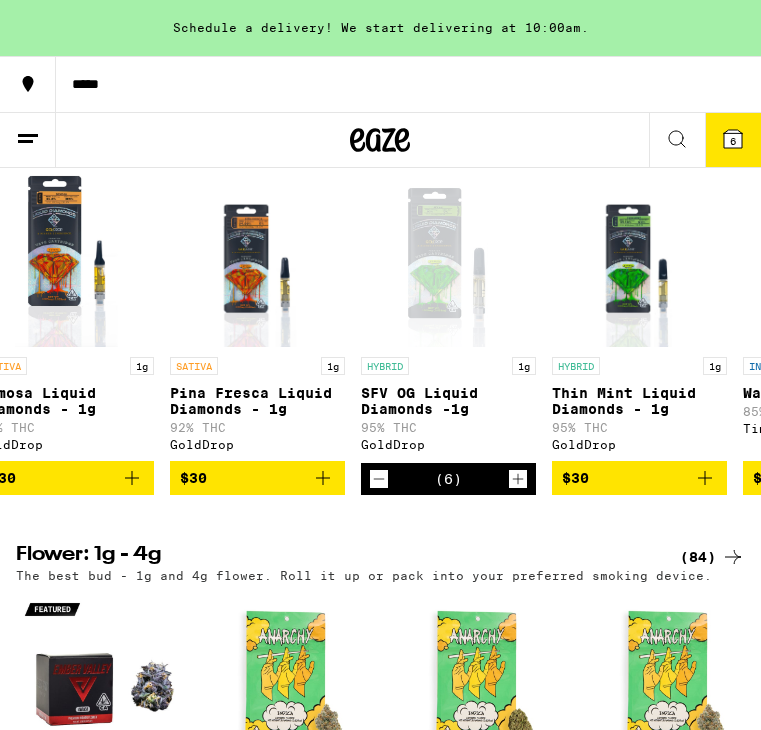 click 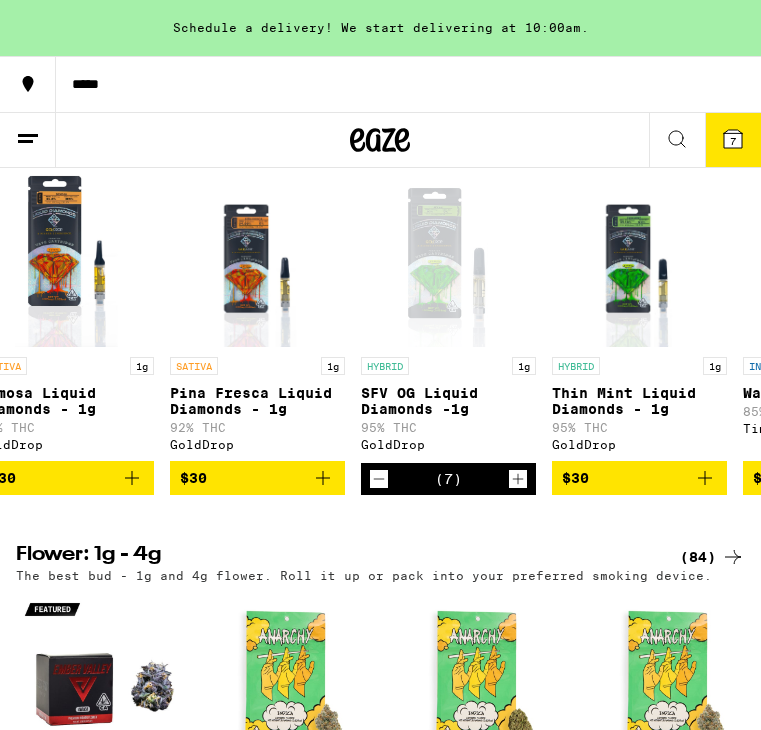 click 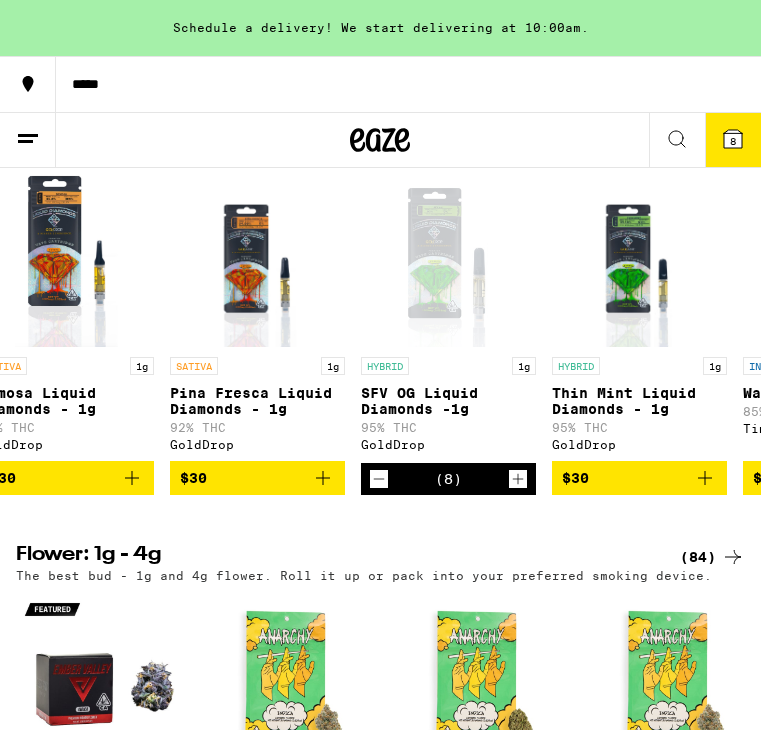 click 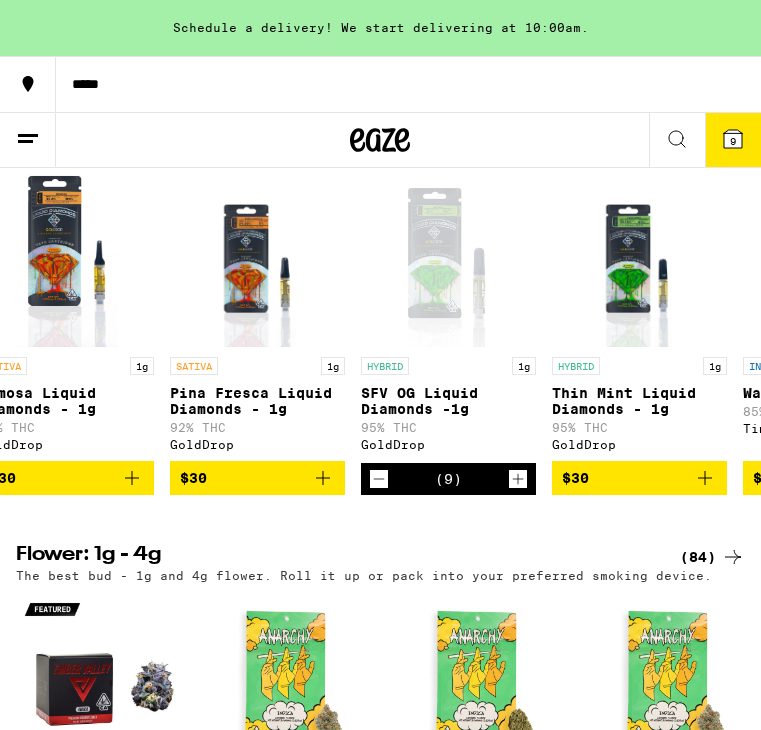 click 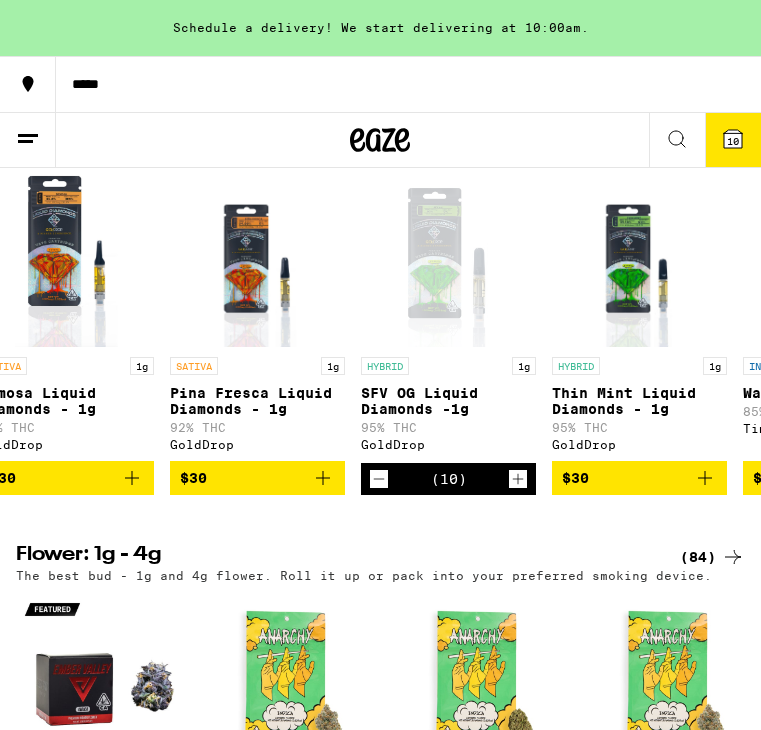click 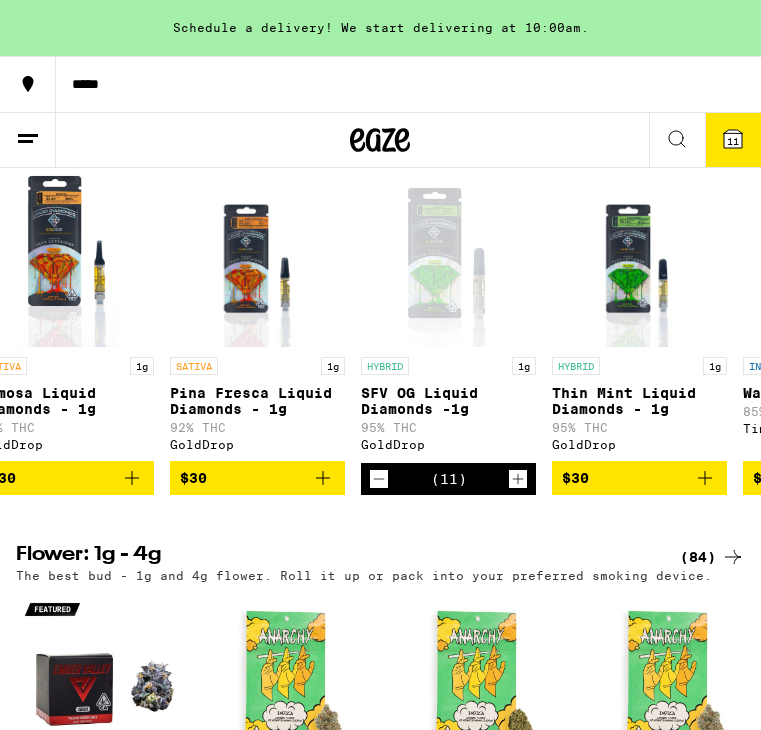 click 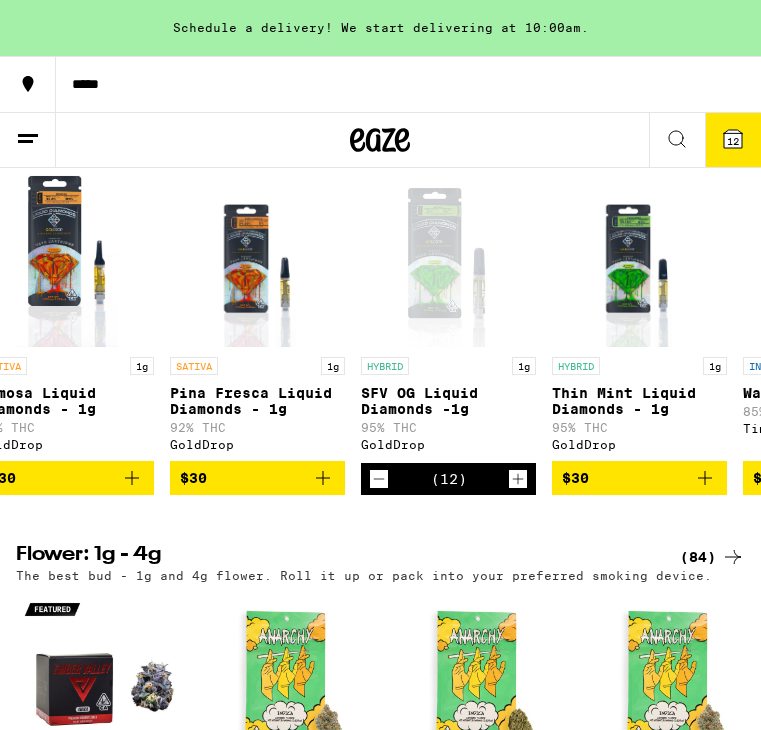 click 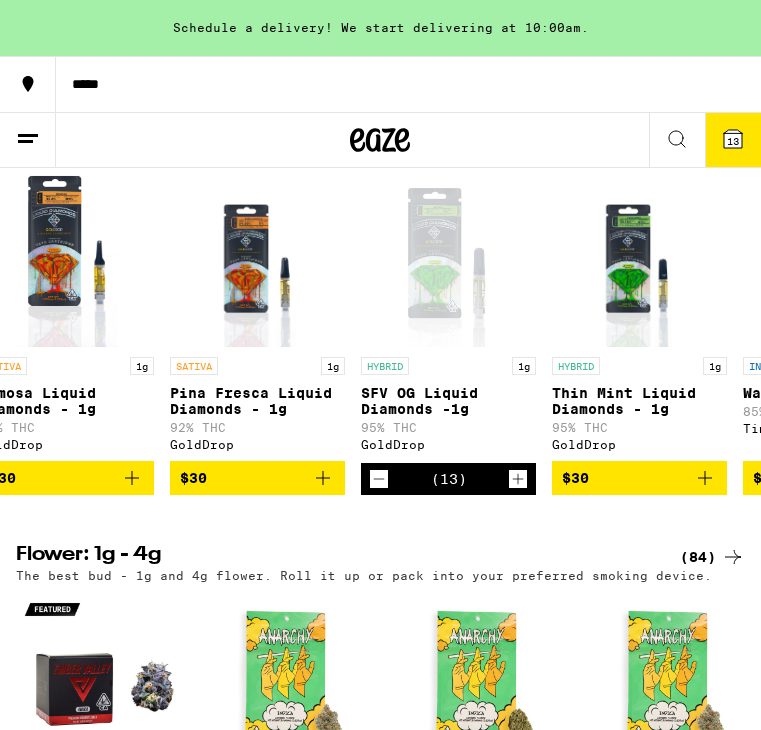 click 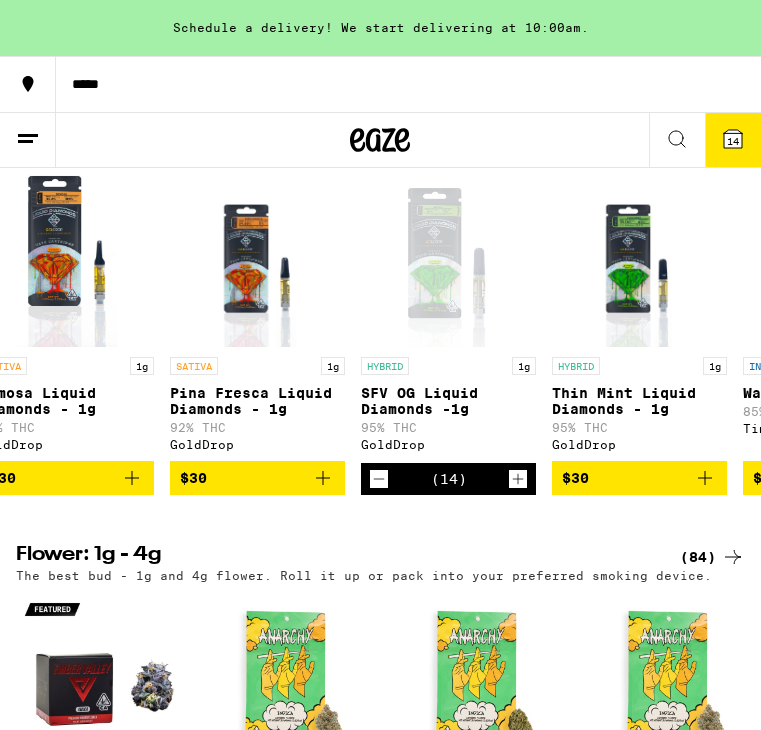 click 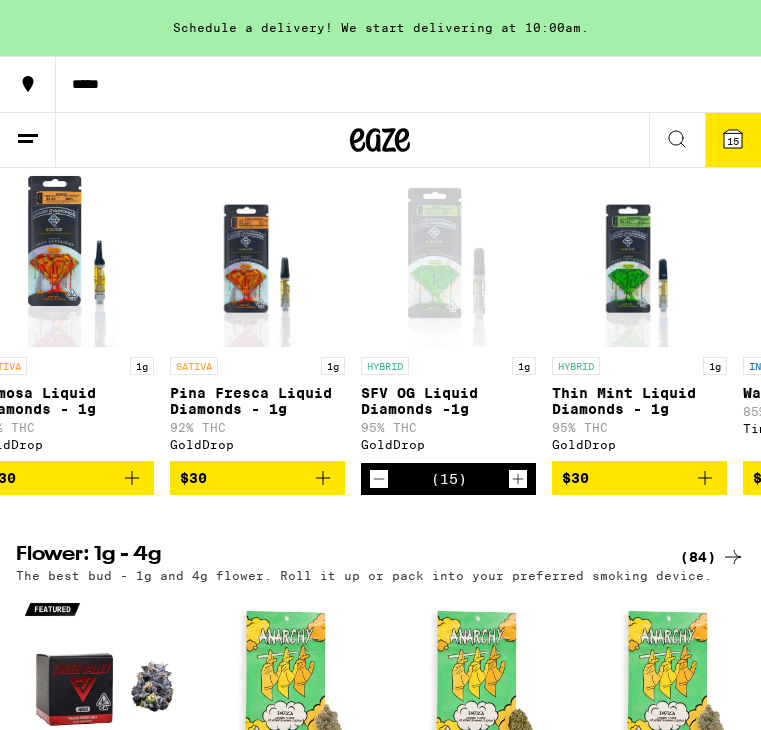 click 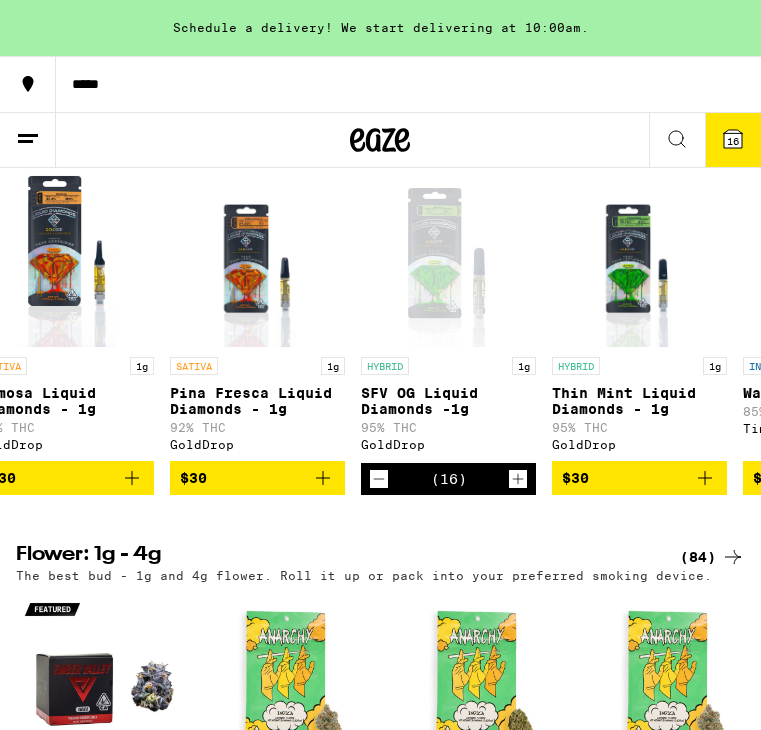 click 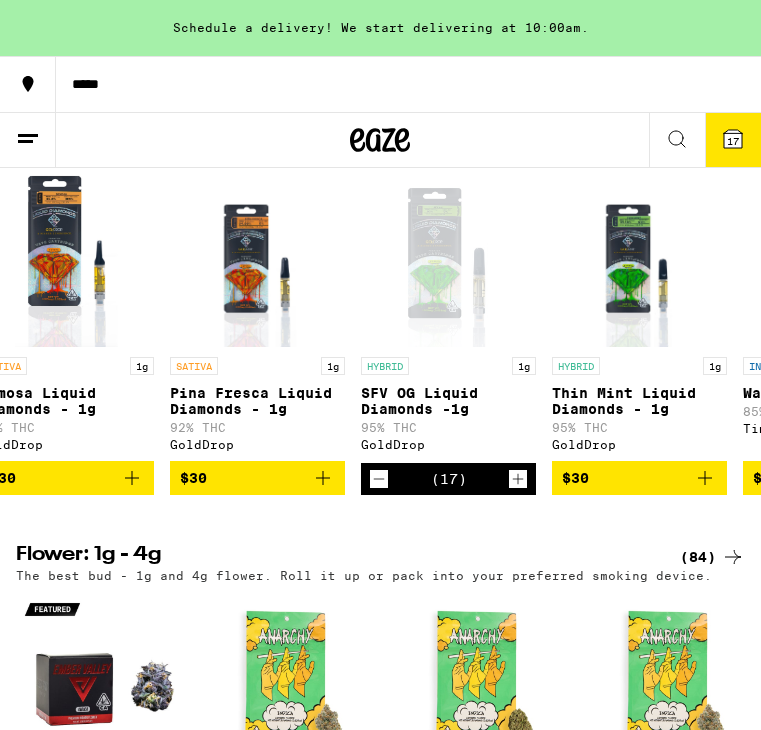 click 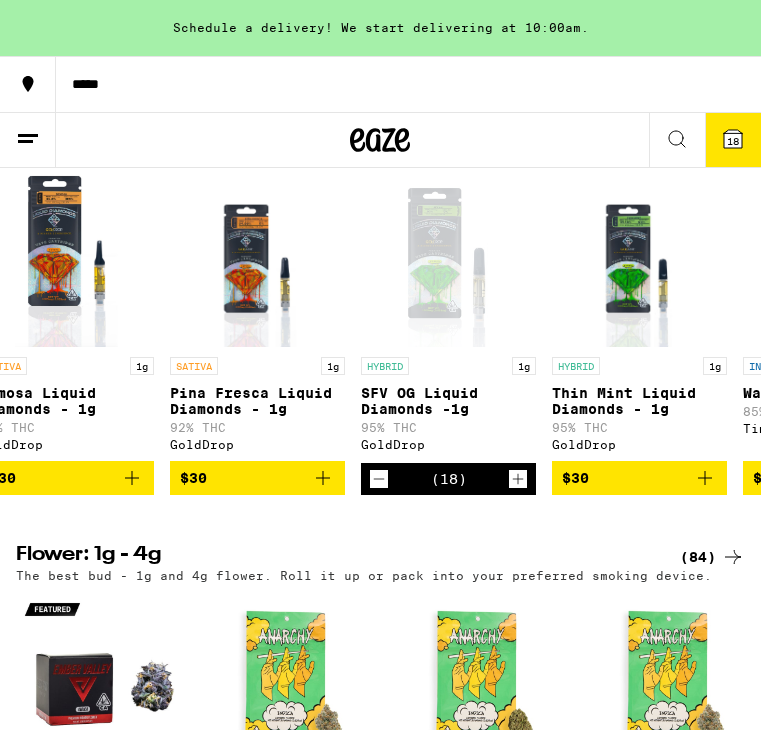 click 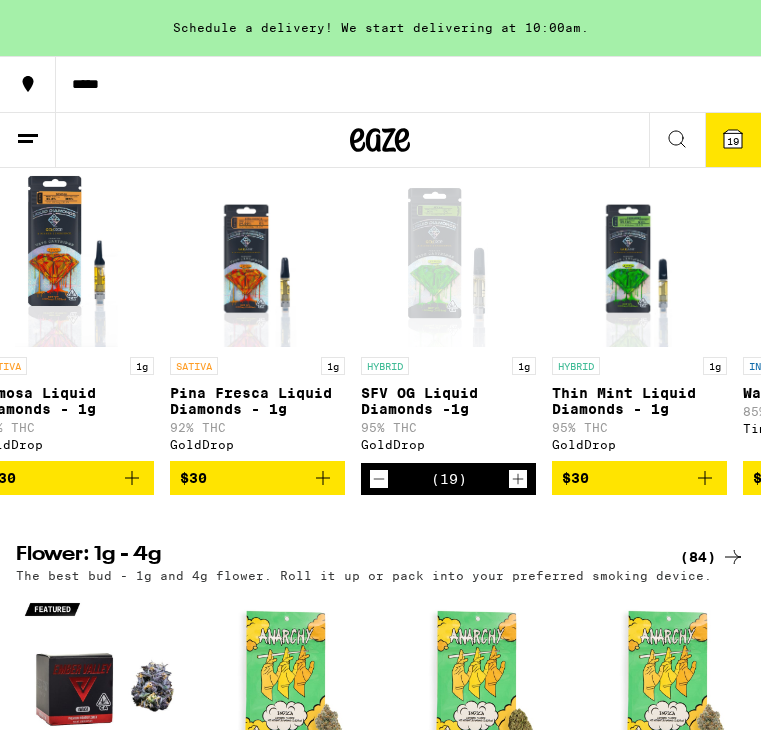click 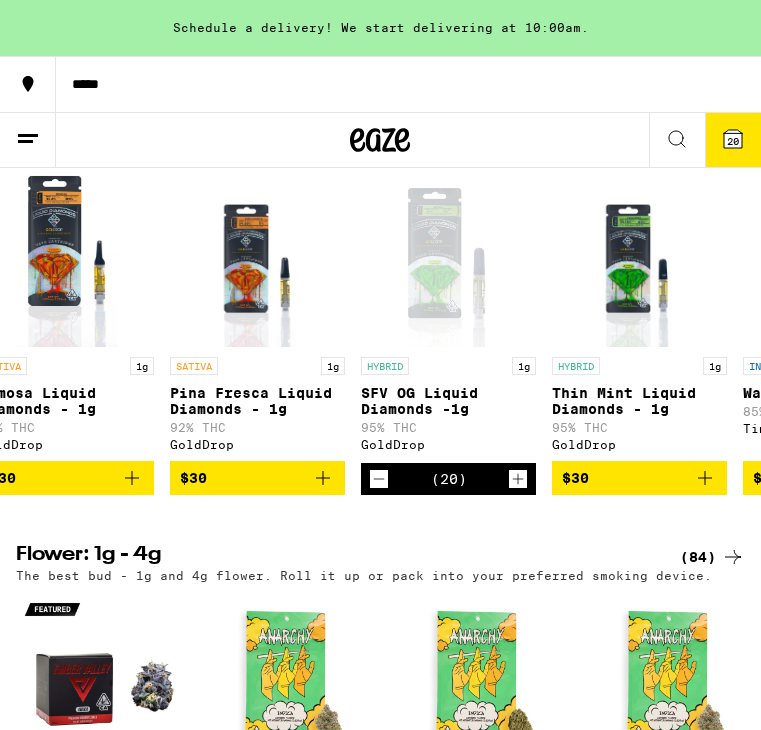 click 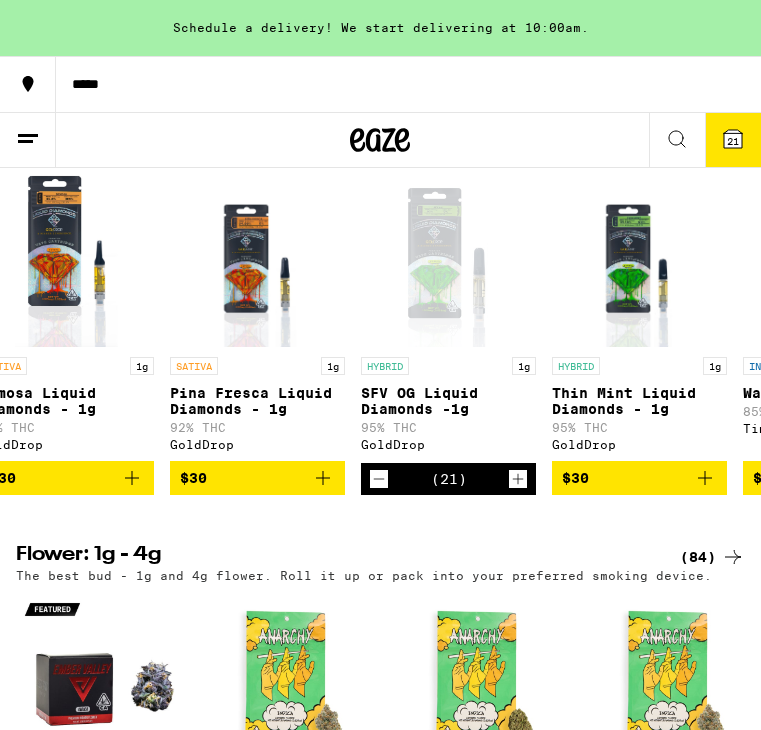 click 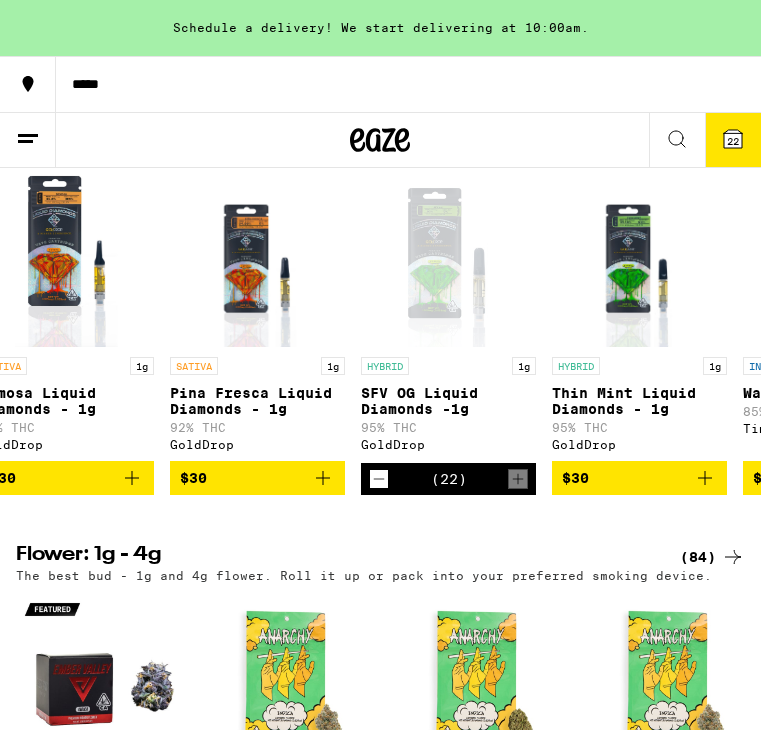 click 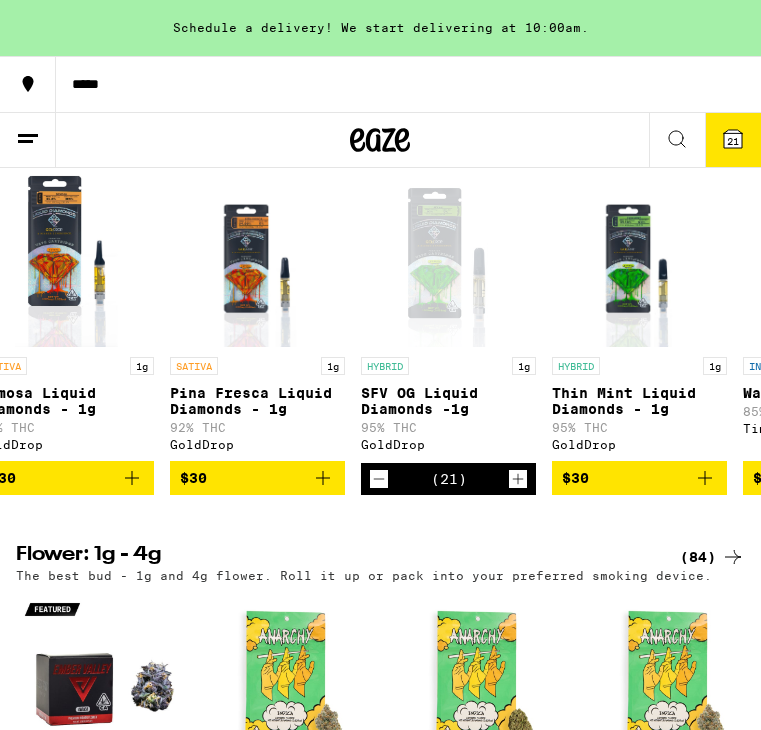 click 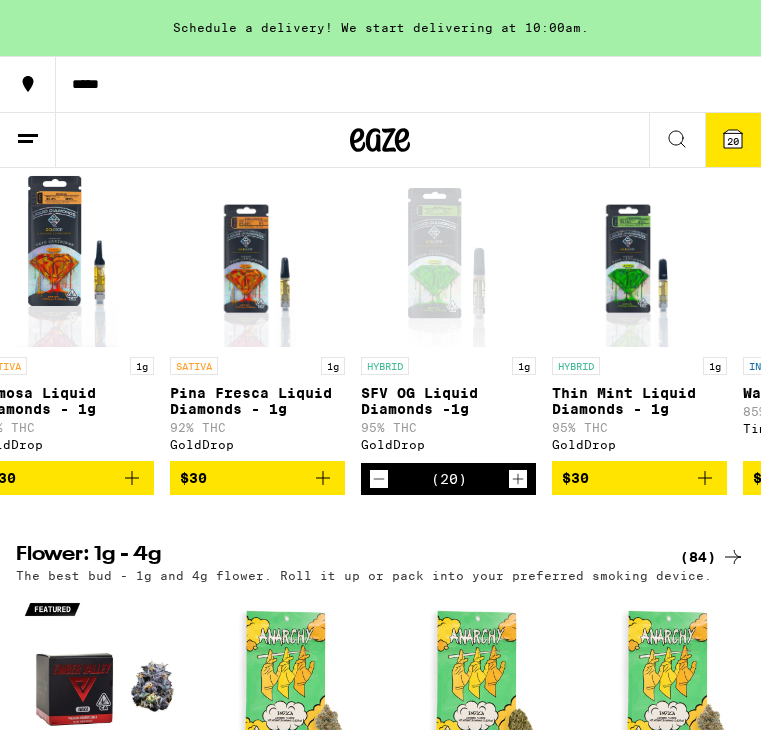 click 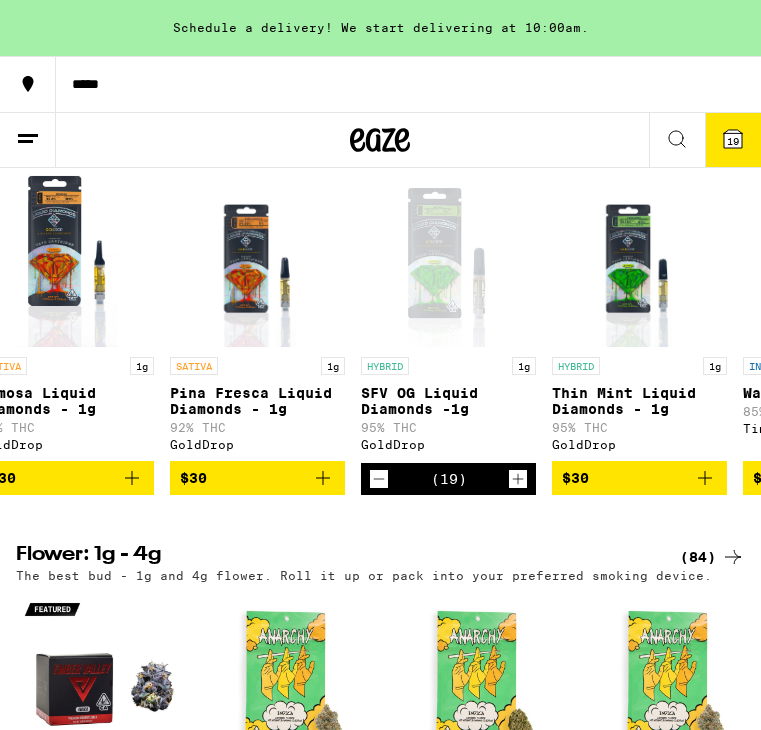 click 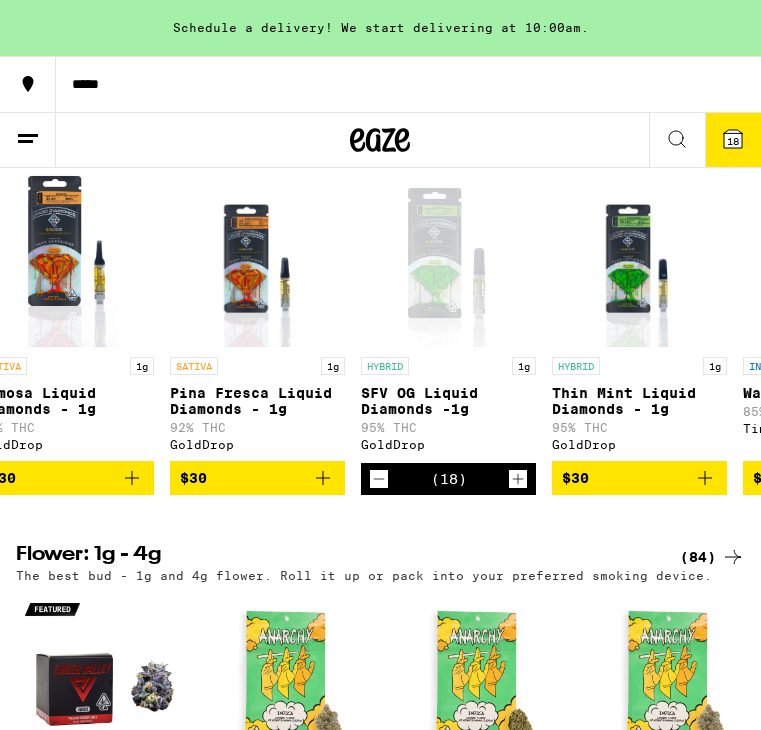 click 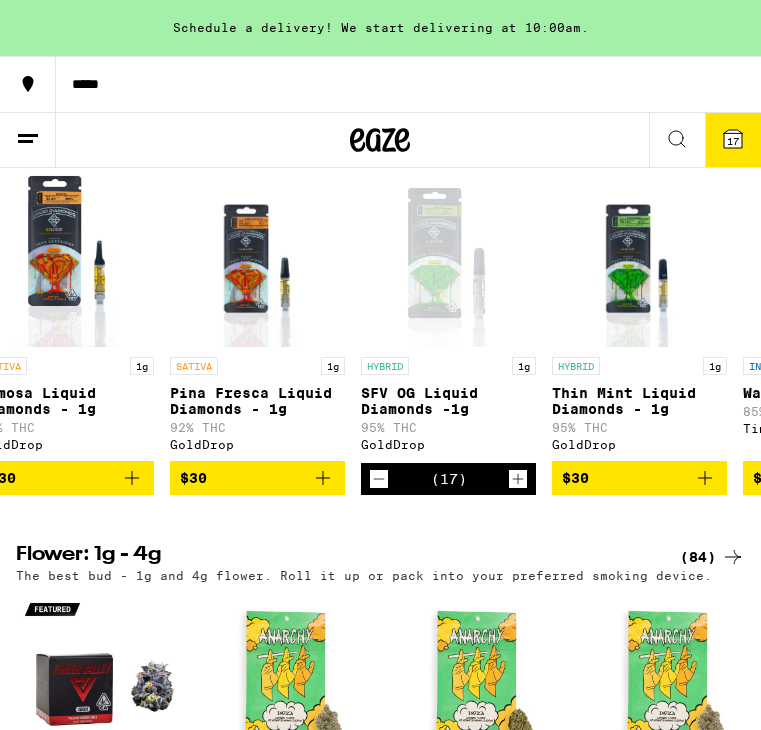 click 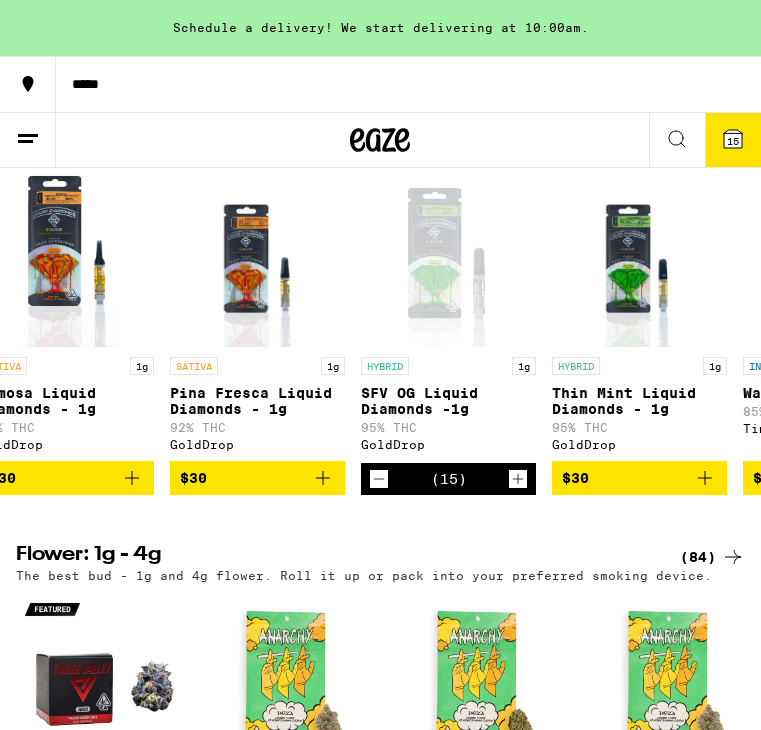 click 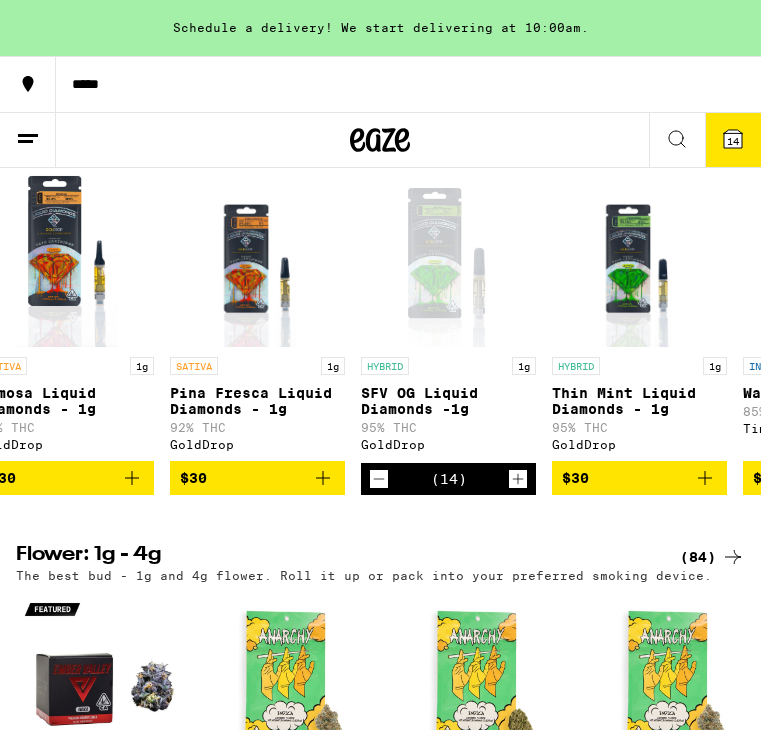 click 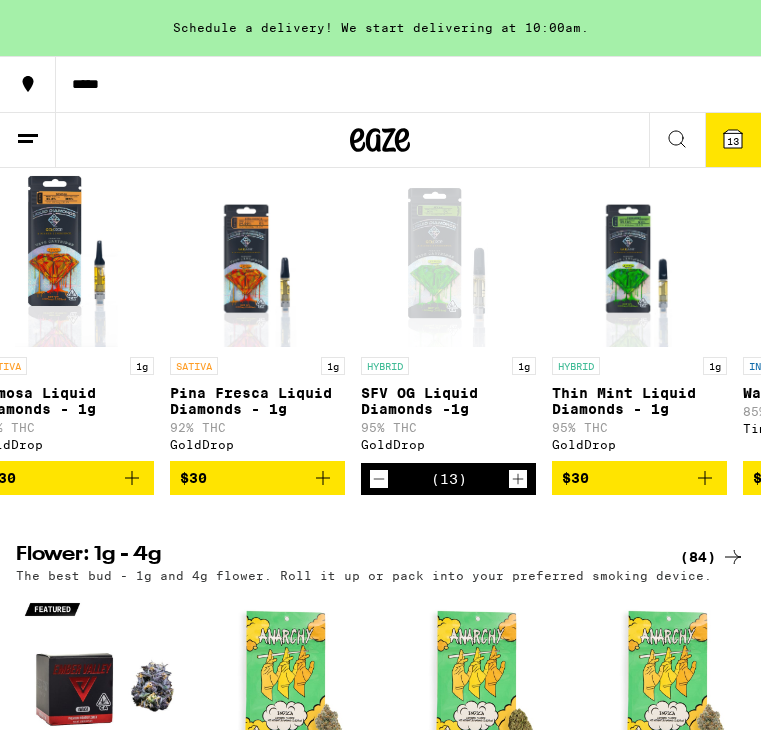 click 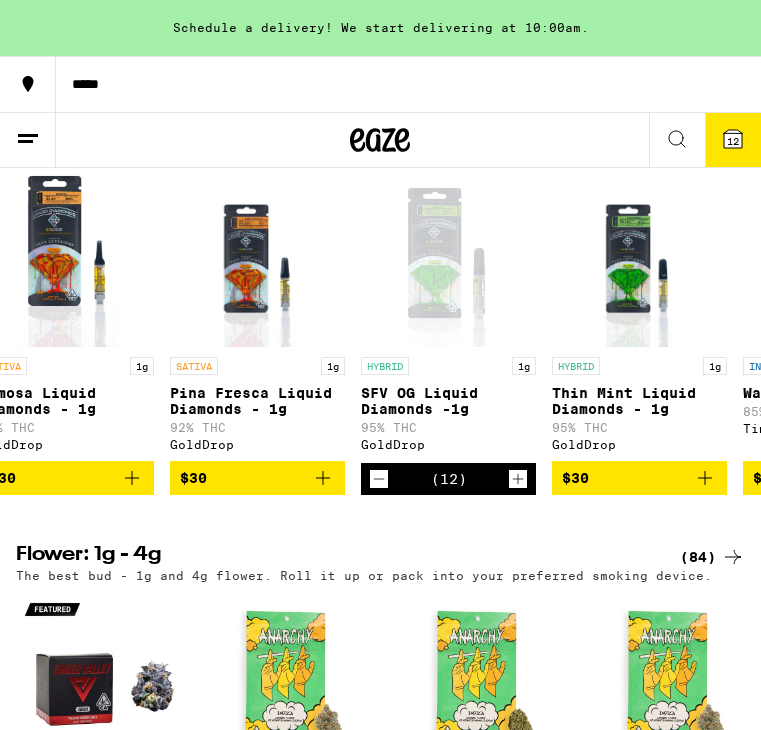 click 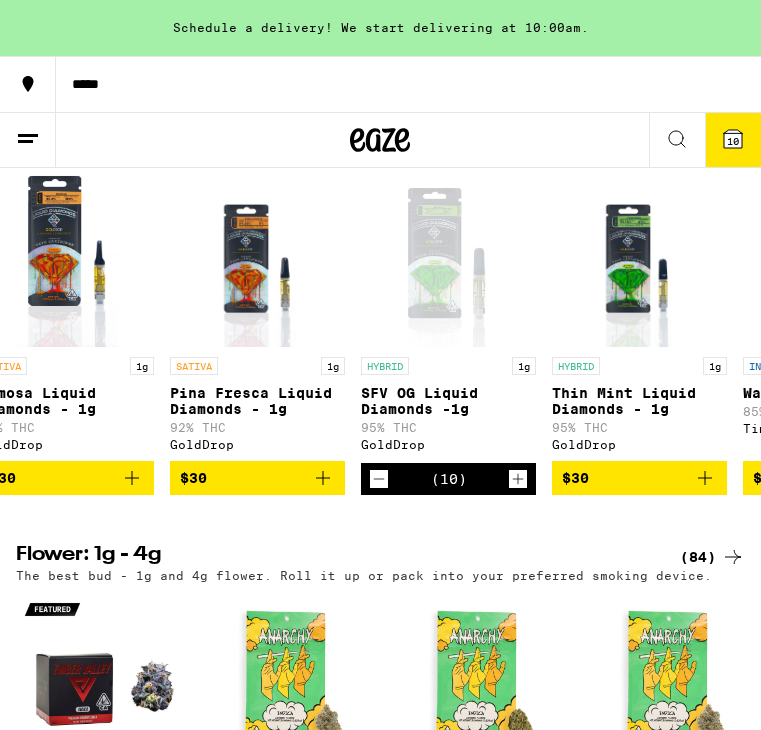 click 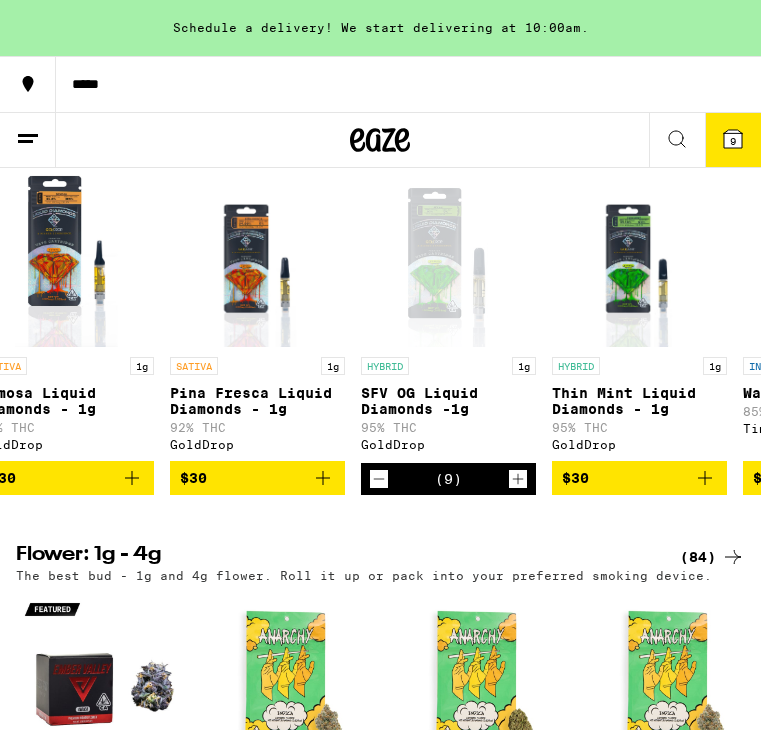 click 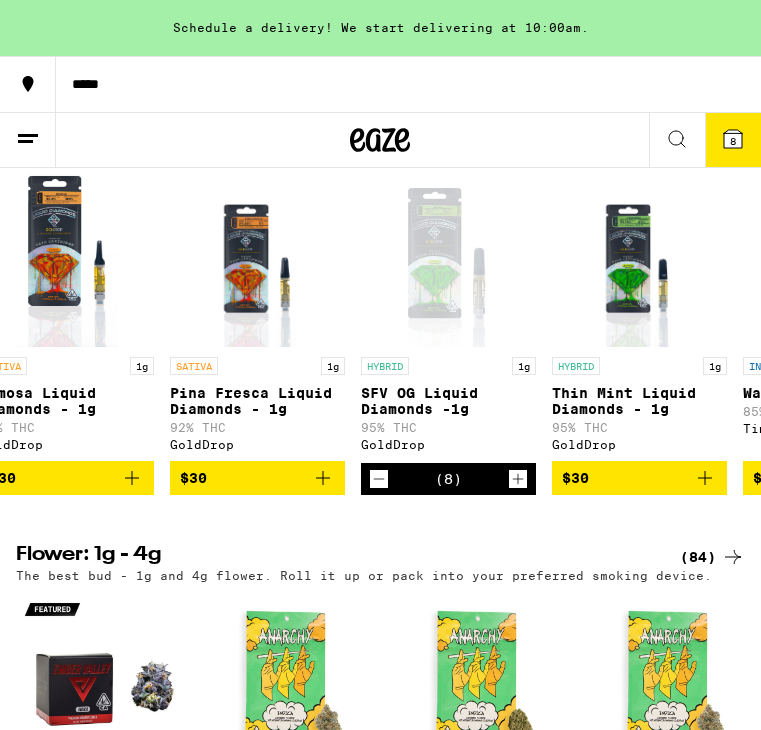 click 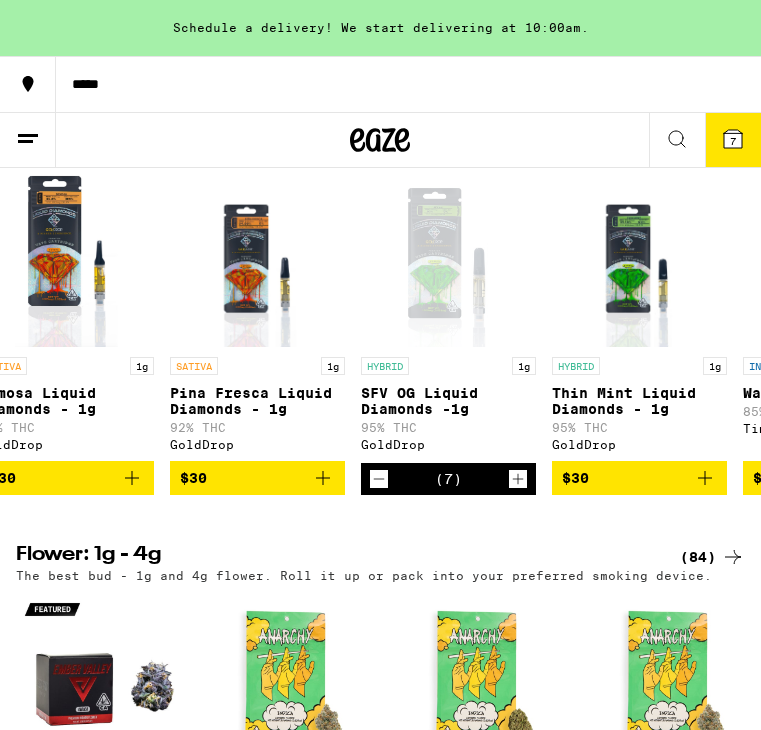 click 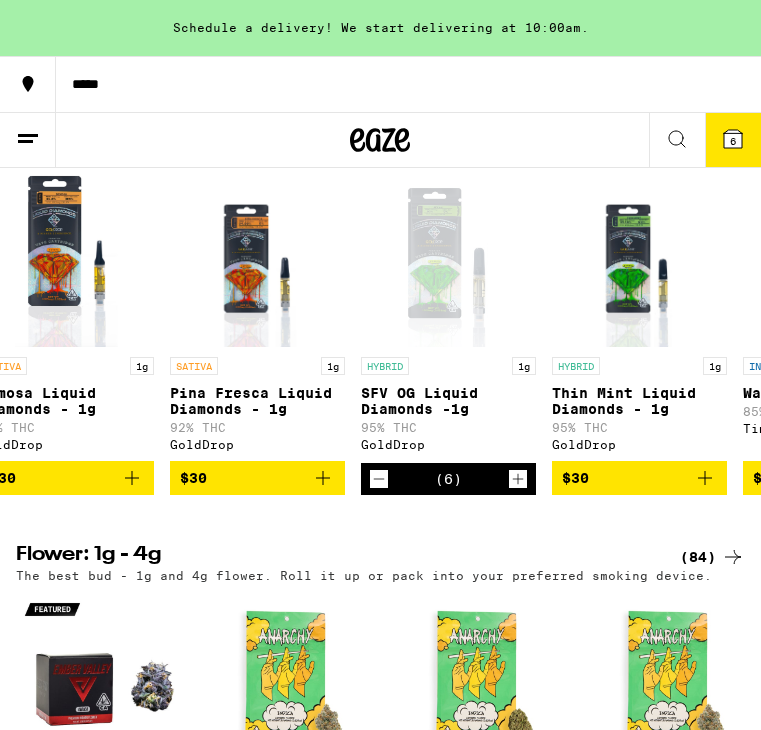 click 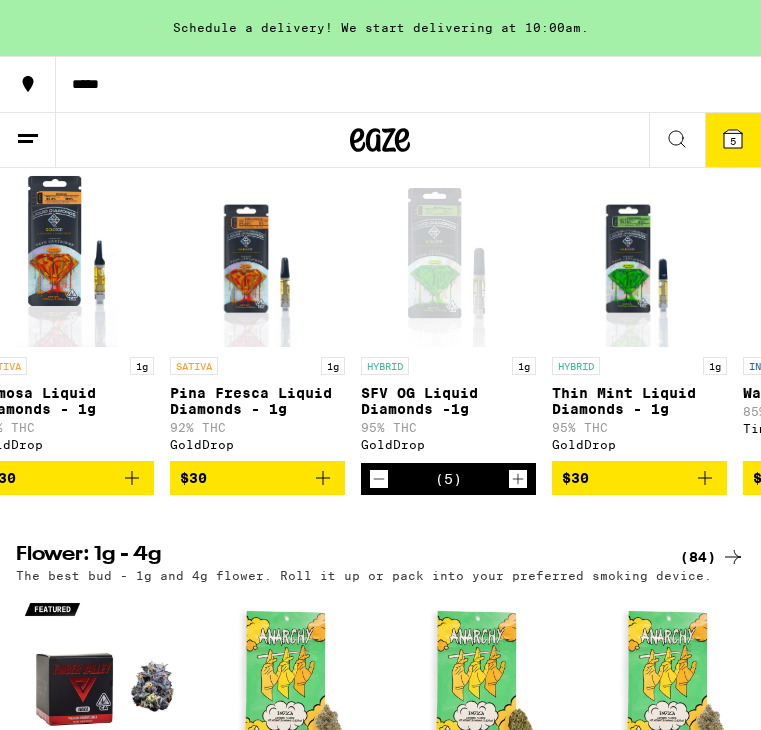 click 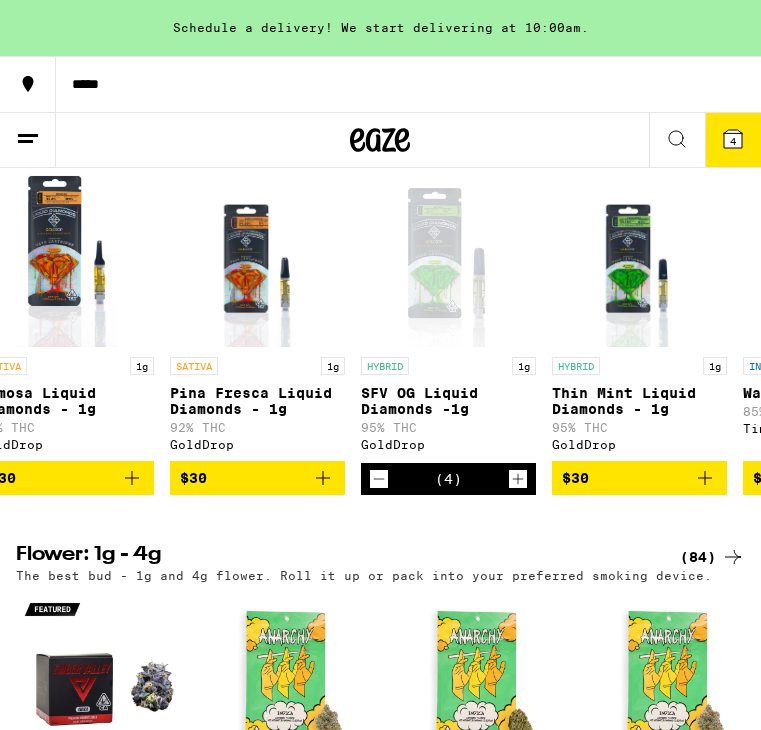 click 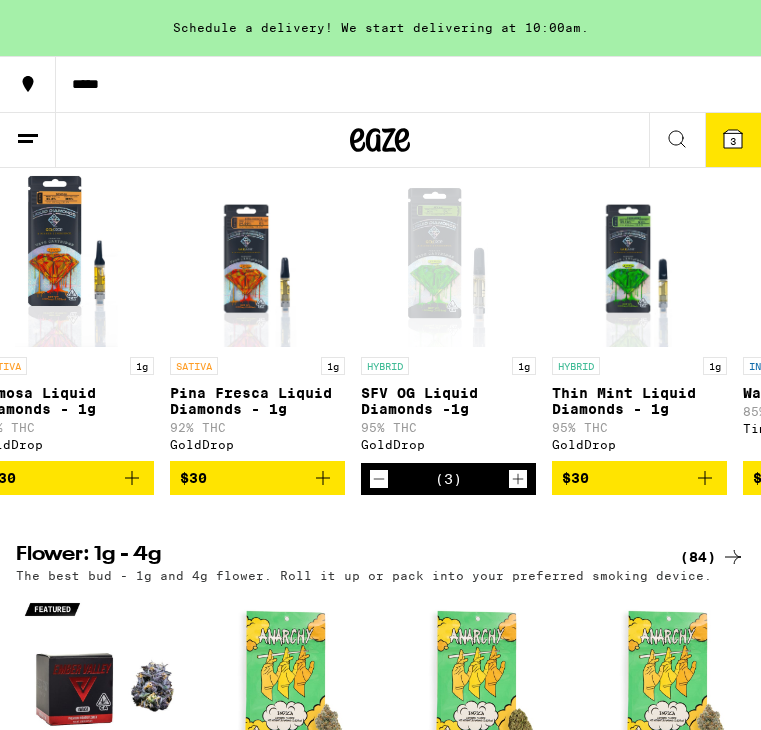 click 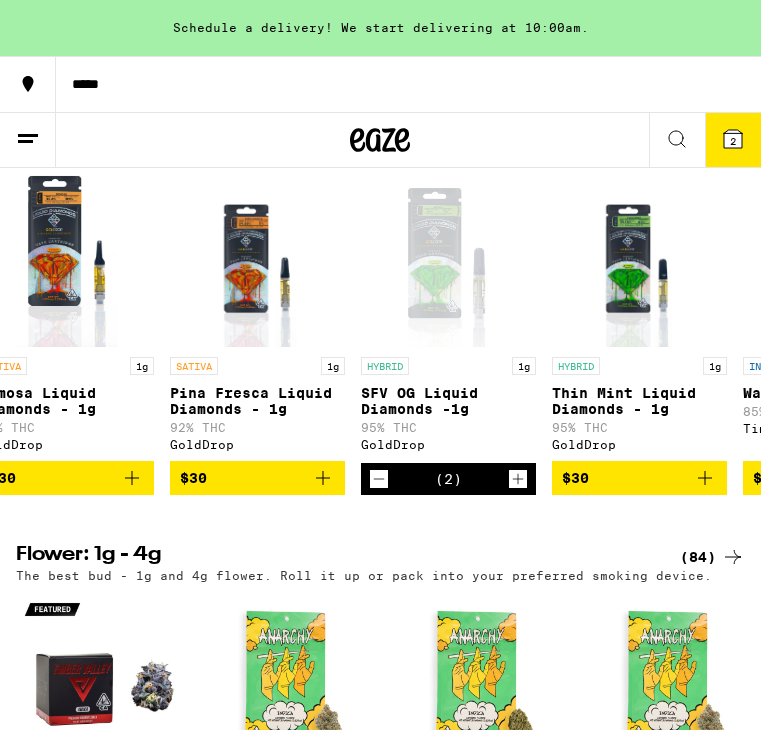 click 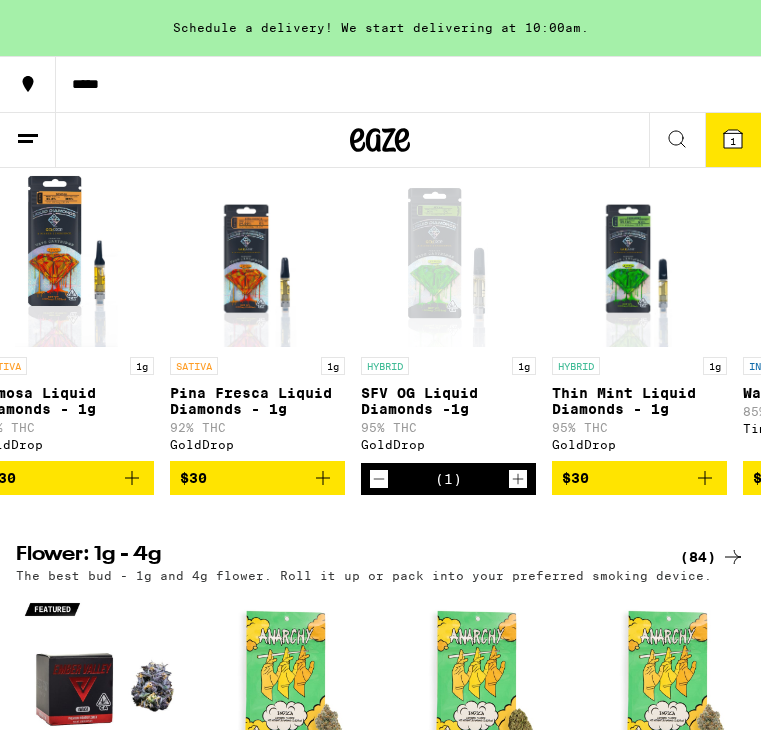 click 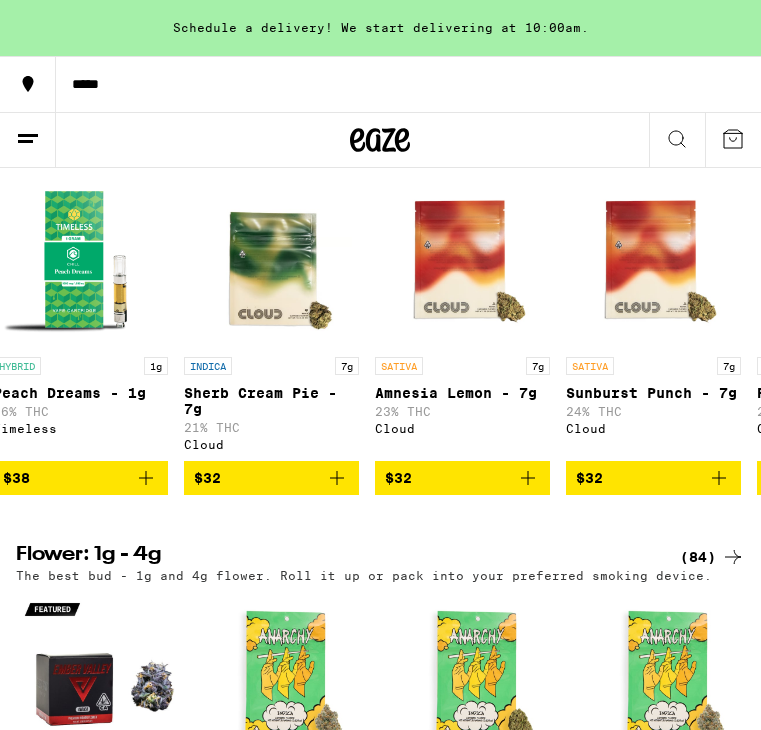 scroll, scrollTop: 0, scrollLeft: 9009, axis: horizontal 